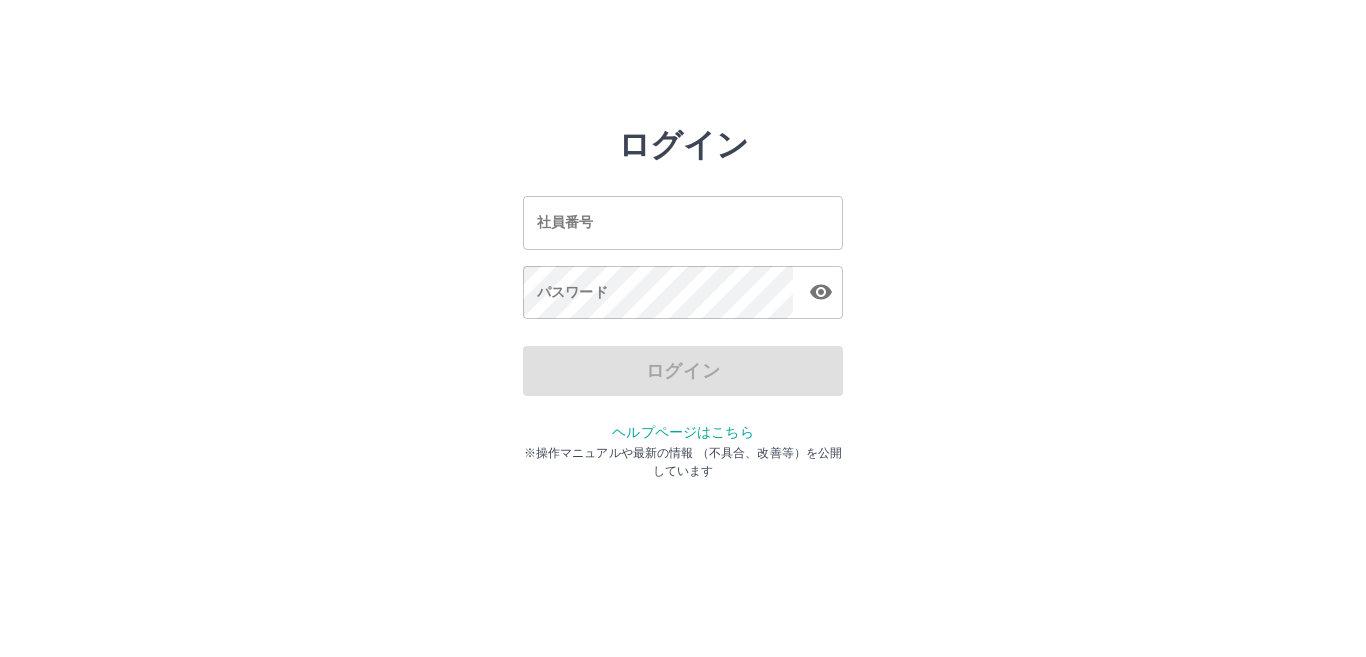 scroll, scrollTop: 0, scrollLeft: 0, axis: both 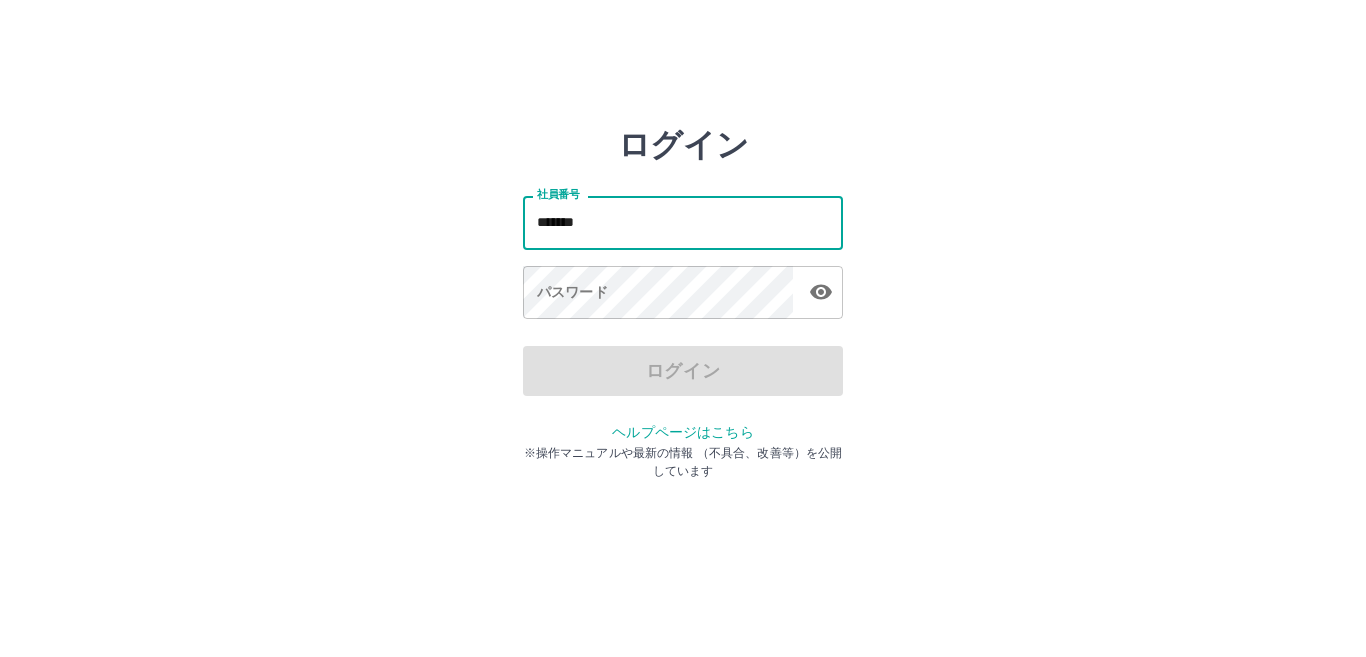 type on "*******" 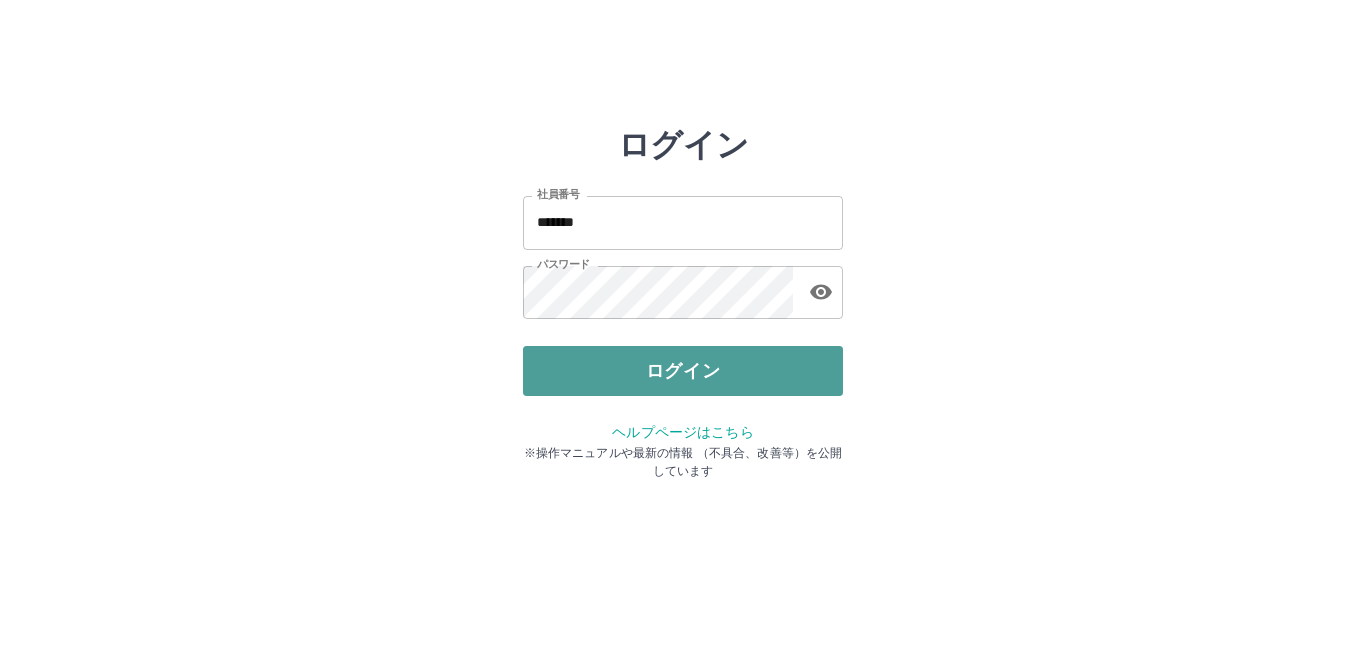 click on "ログイン" at bounding box center [683, 371] 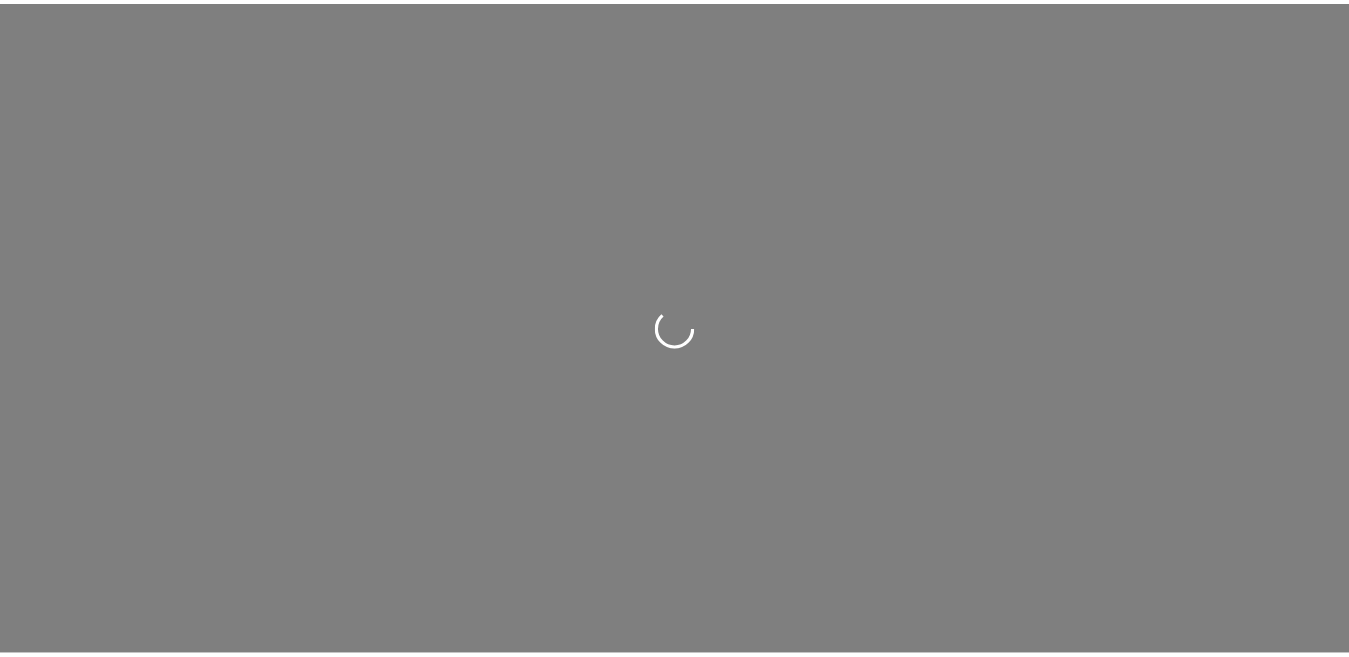 scroll, scrollTop: 0, scrollLeft: 0, axis: both 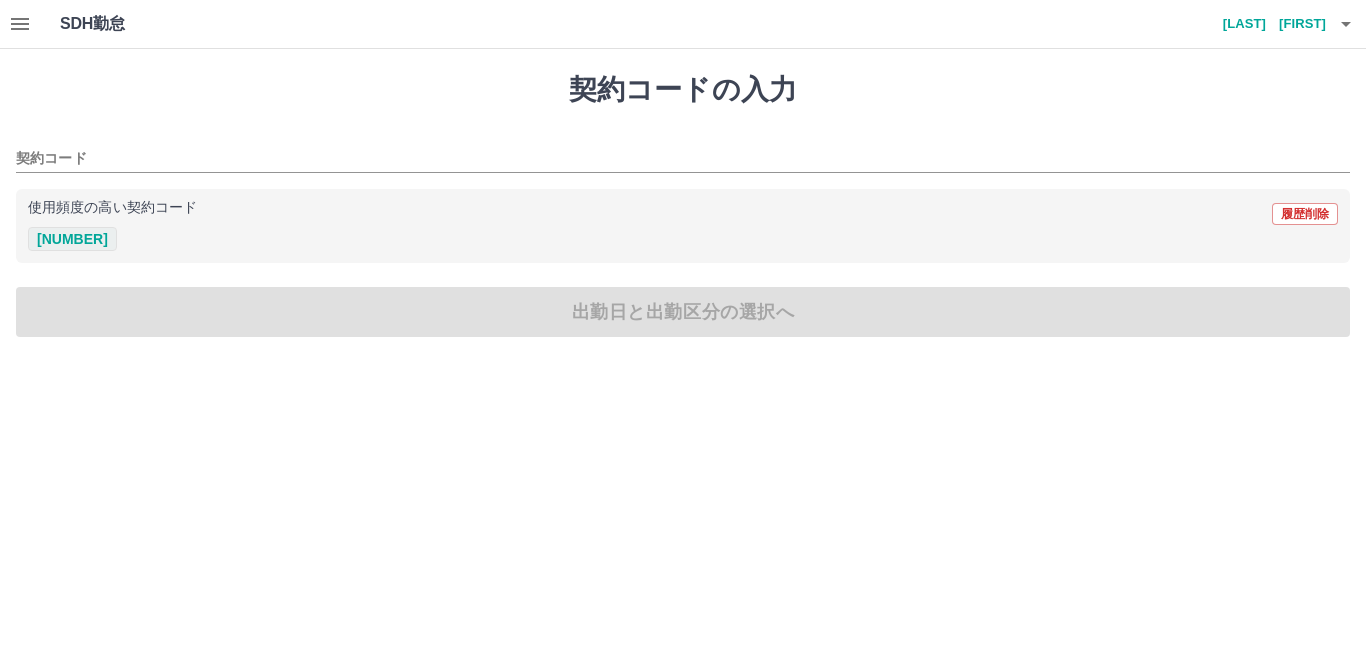 click on "42963003" at bounding box center [72, 239] 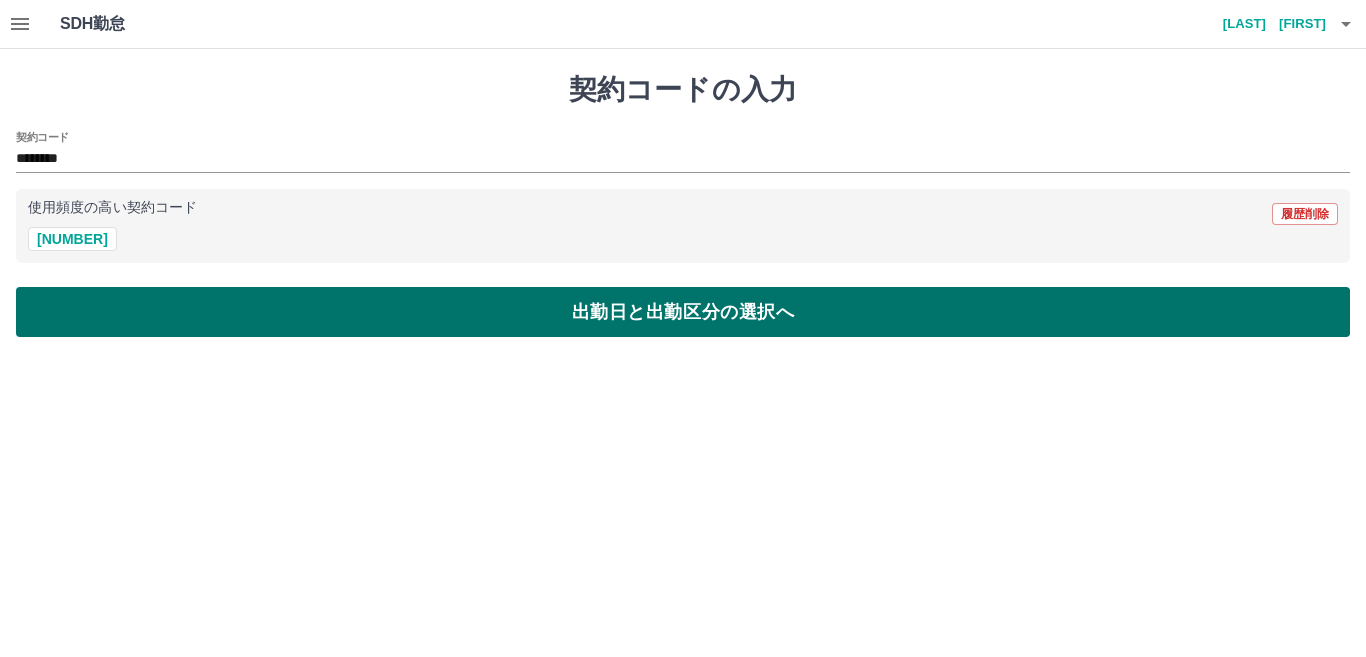 click on "出勤日と出勤区分の選択へ" at bounding box center [683, 312] 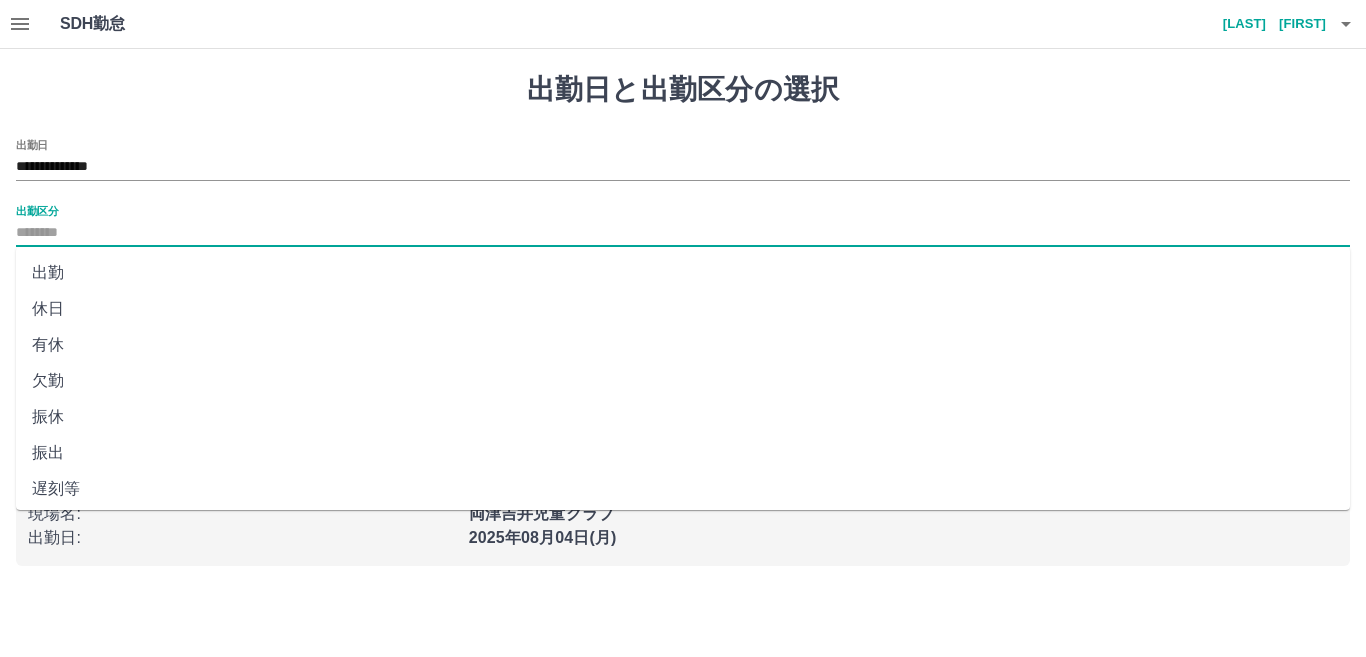 click on "出勤区分" at bounding box center (683, 233) 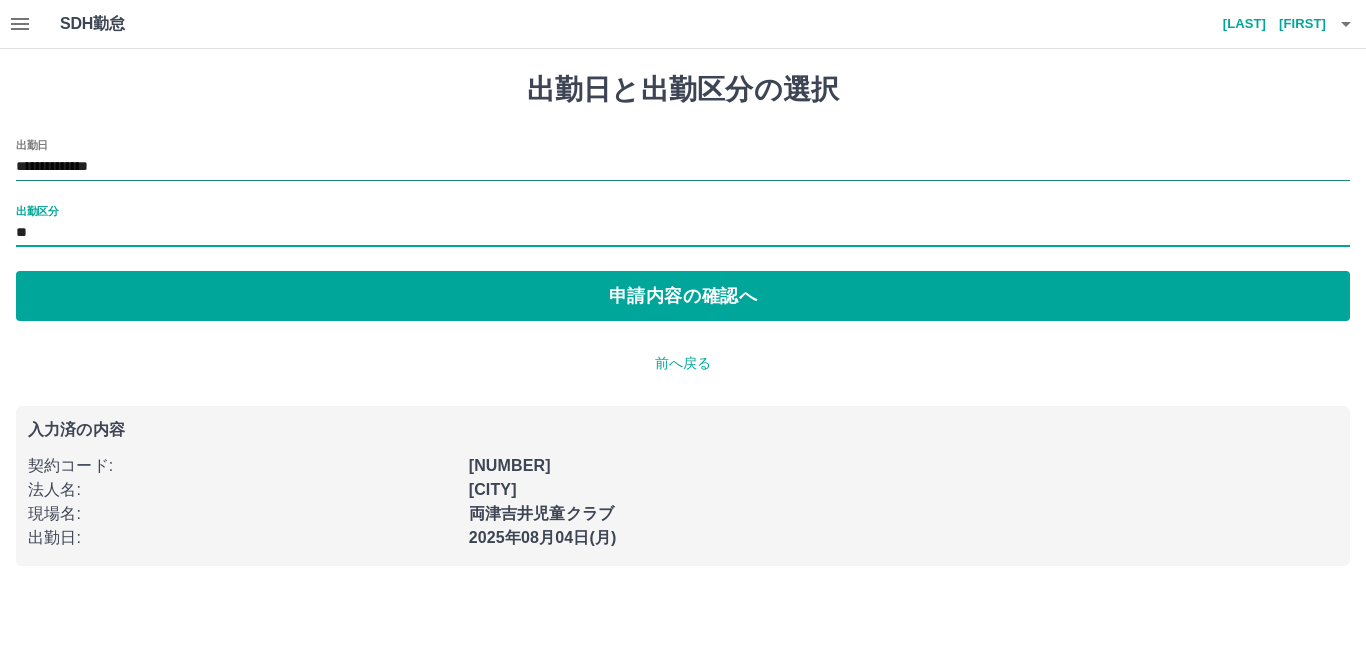 click on "**********" at bounding box center [683, 167] 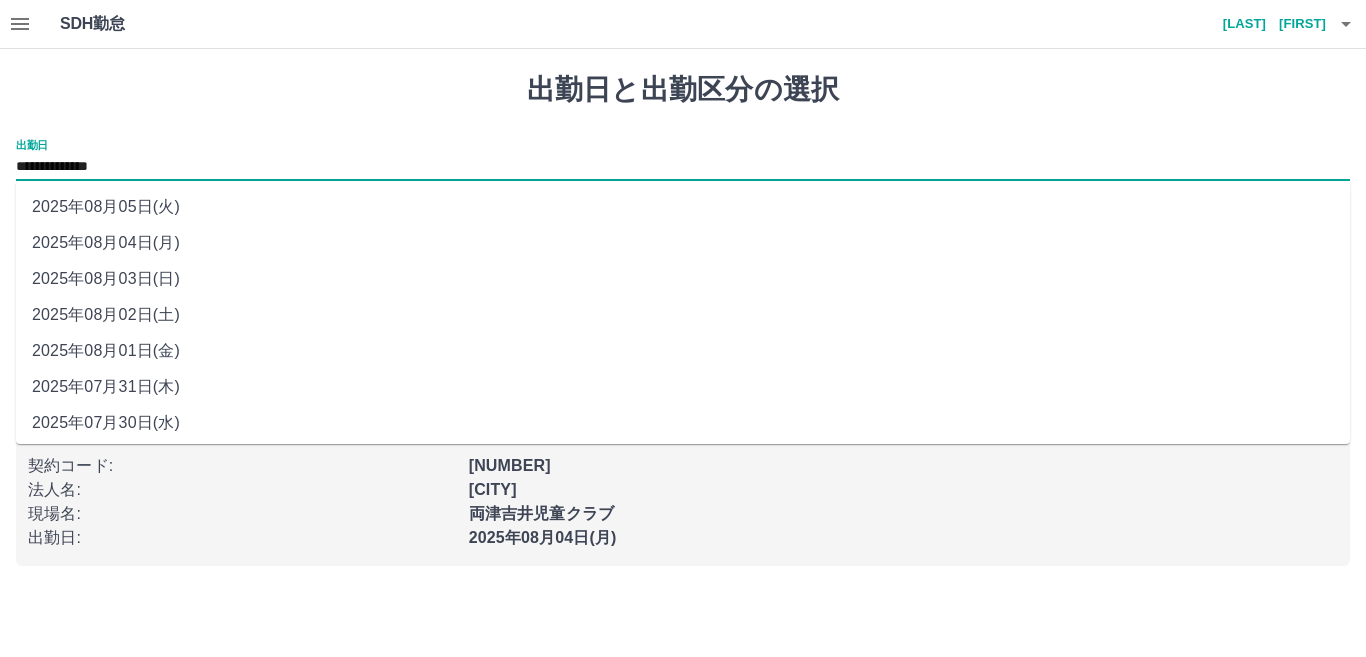 click on "2025年08月02日(土)" at bounding box center (683, 315) 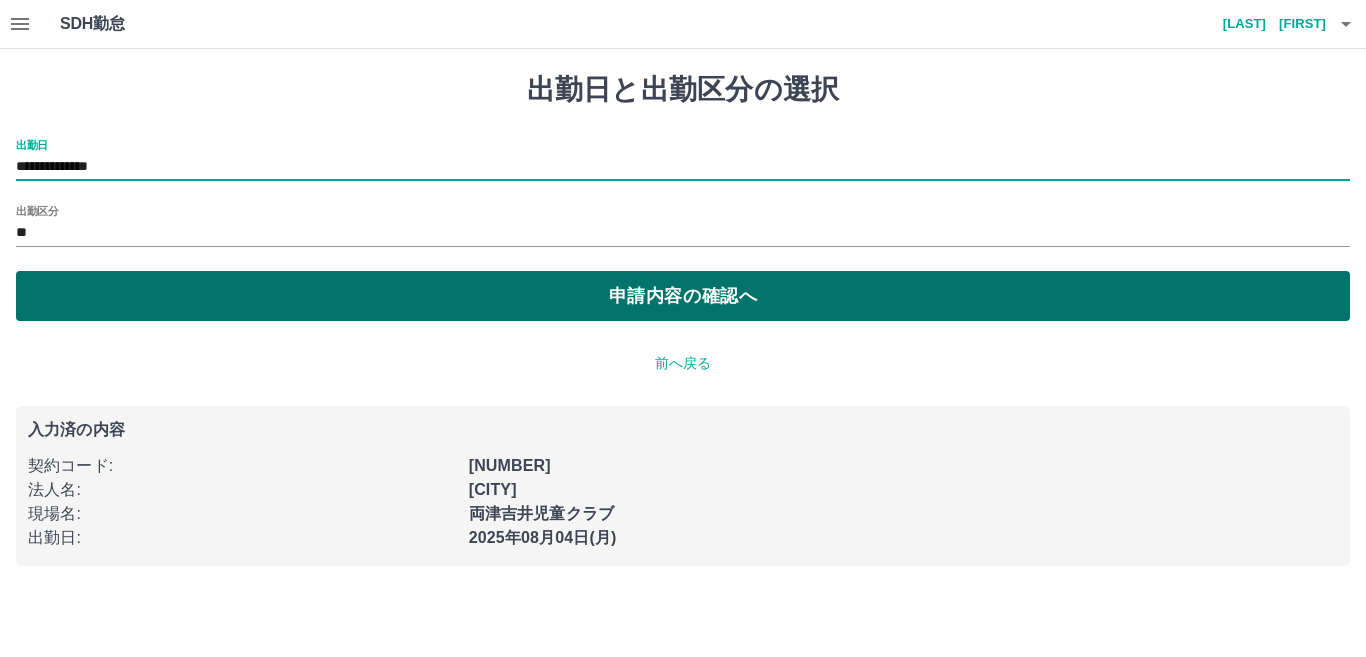 click on "申請内容の確認へ" at bounding box center [683, 296] 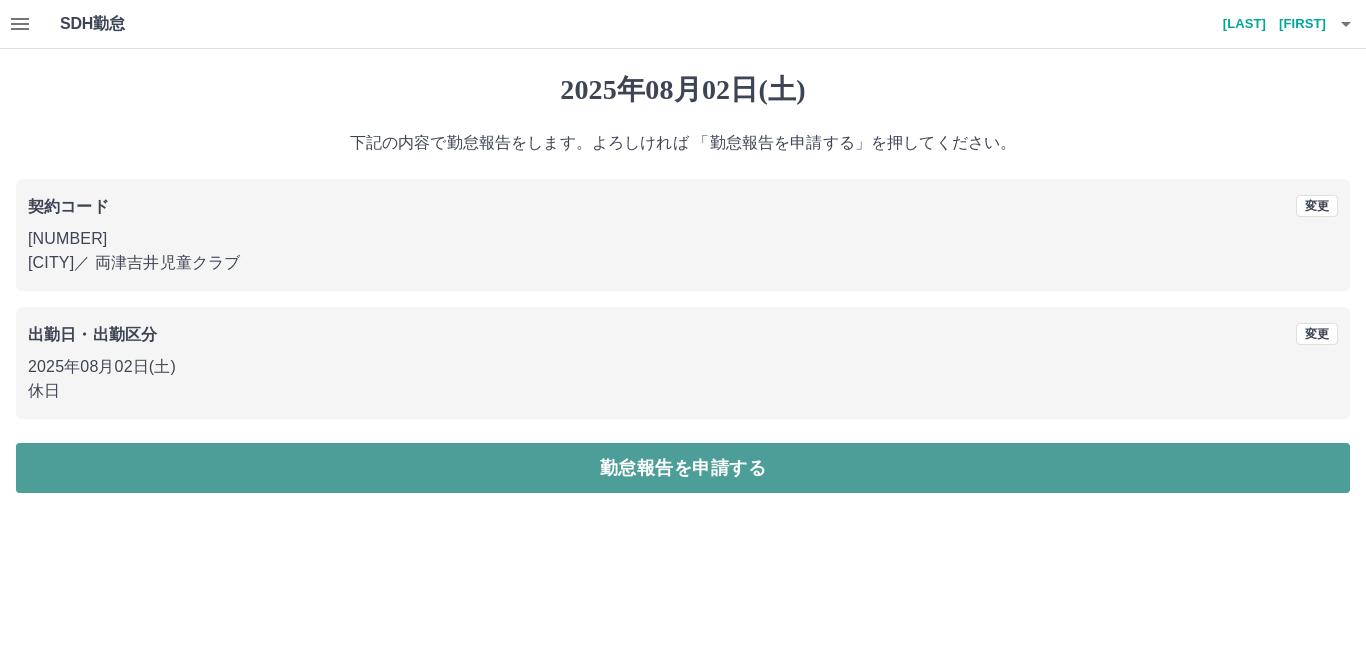 click on "勤怠報告を申請する" at bounding box center (683, 468) 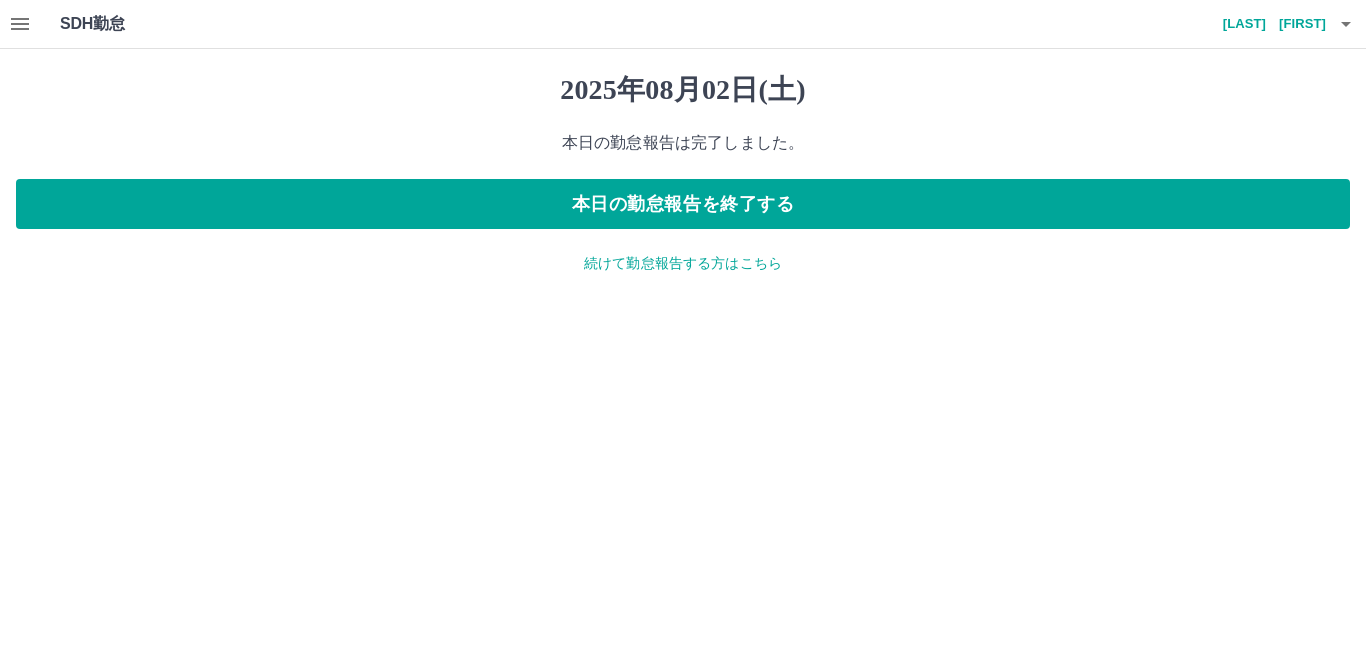 click on "2025年08月02日(土) 本日の勤怠報告は完了しました。 本日の勤怠報告を終了する 続けて勤怠報告する方はこちら" at bounding box center [683, 173] 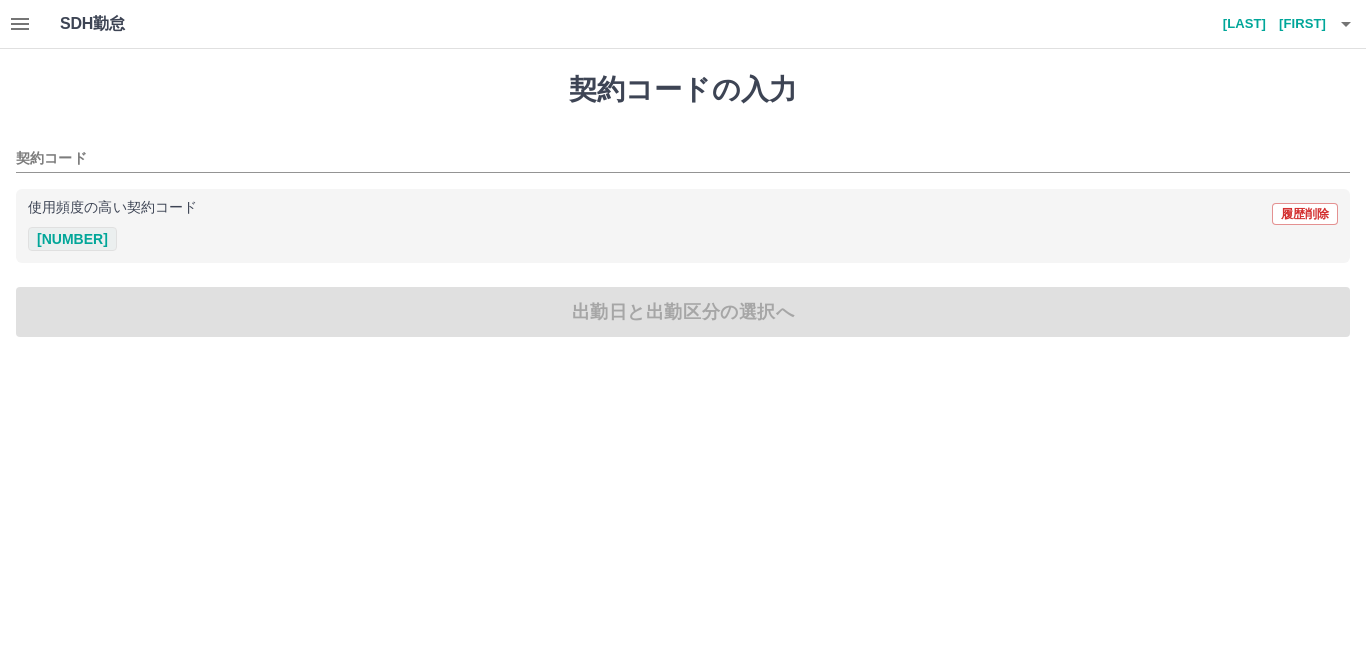 click on "42963003" at bounding box center (72, 239) 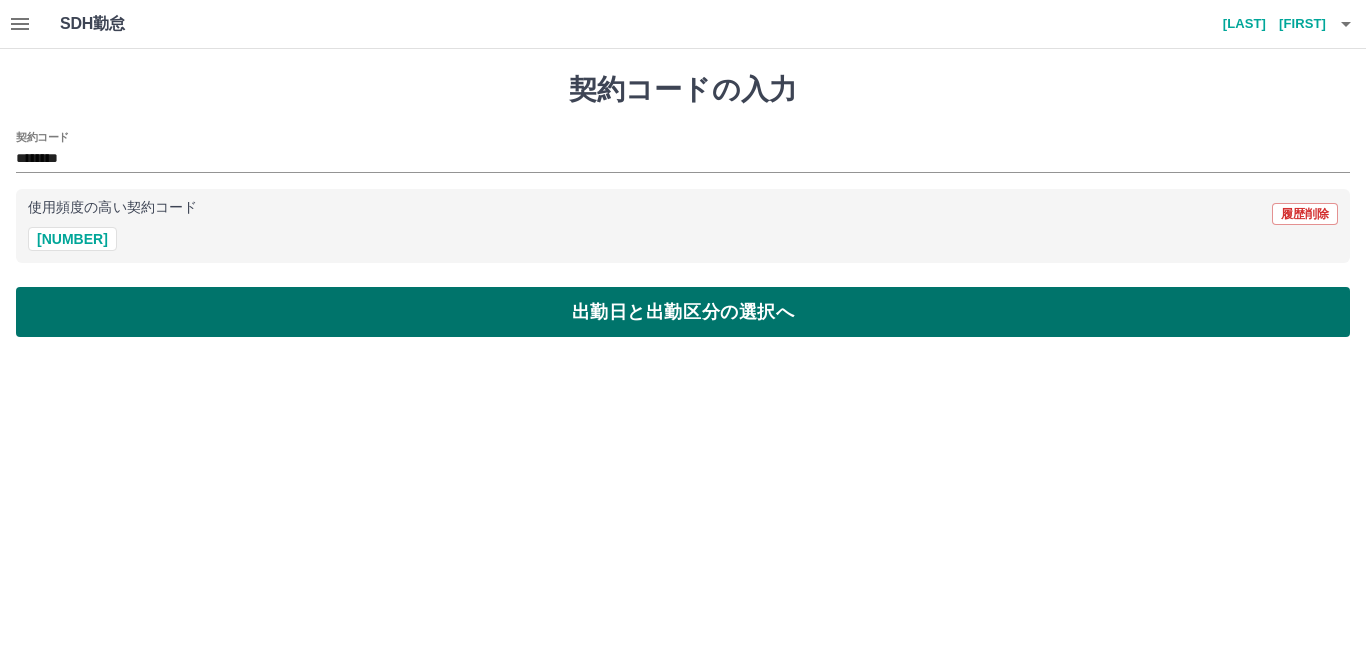 click on "出勤日と出勤区分の選択へ" at bounding box center (683, 312) 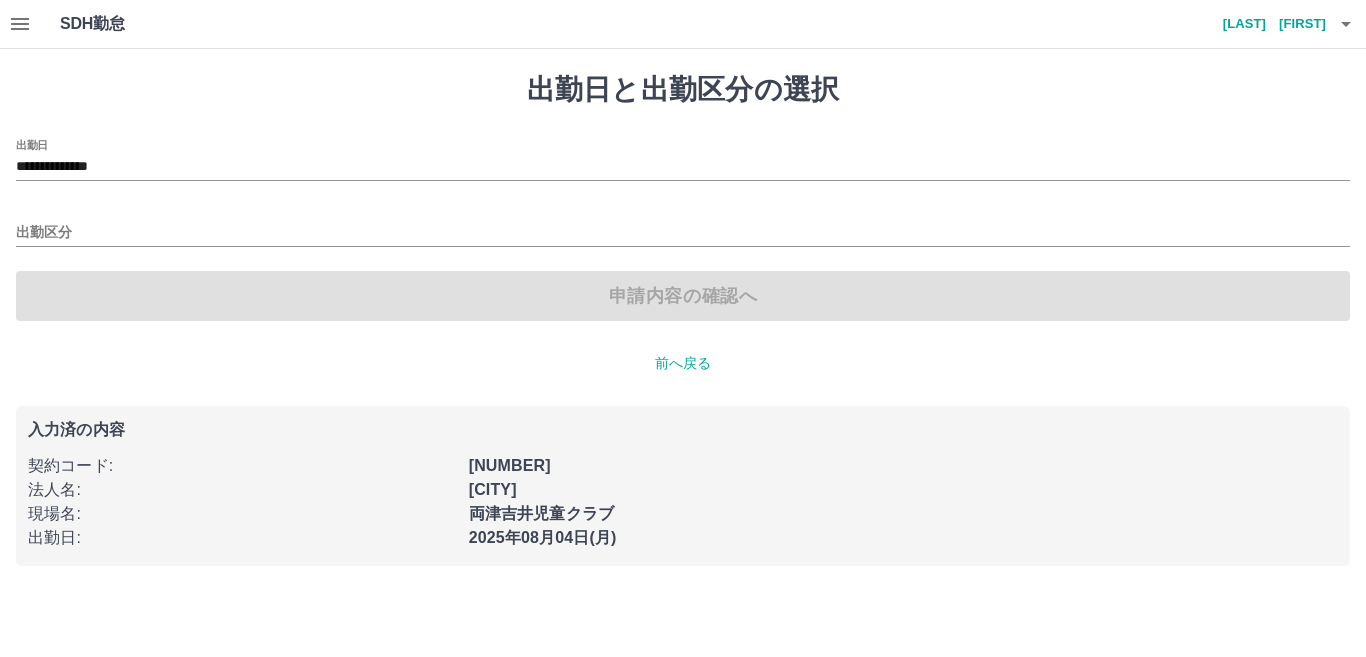 click on "出勤区分" at bounding box center (683, 226) 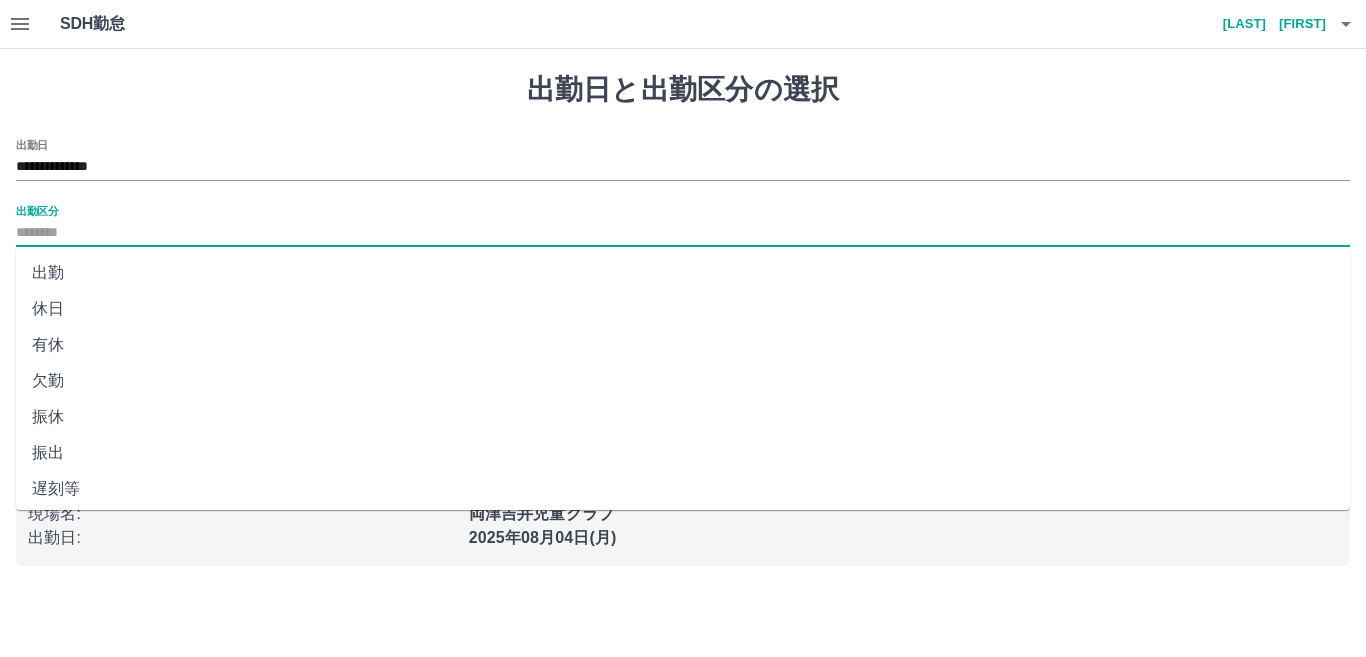 click on "出勤区分" at bounding box center (683, 233) 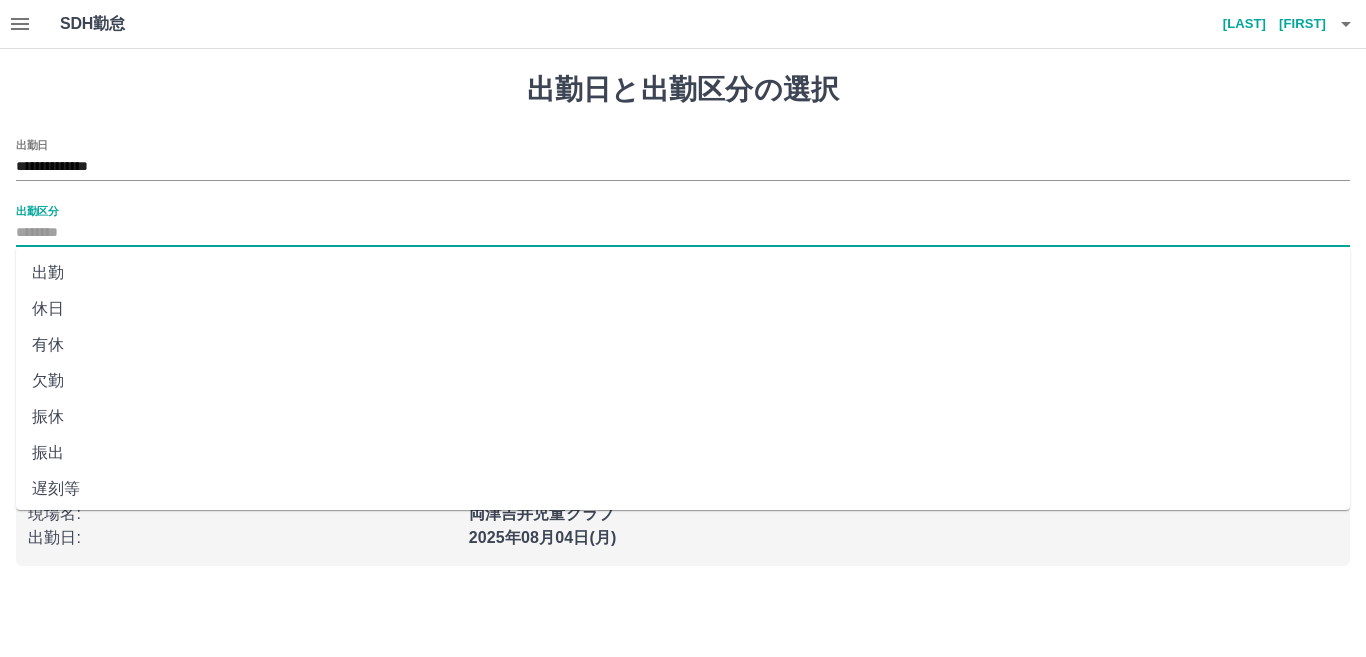 click on "出勤" at bounding box center (683, 273) 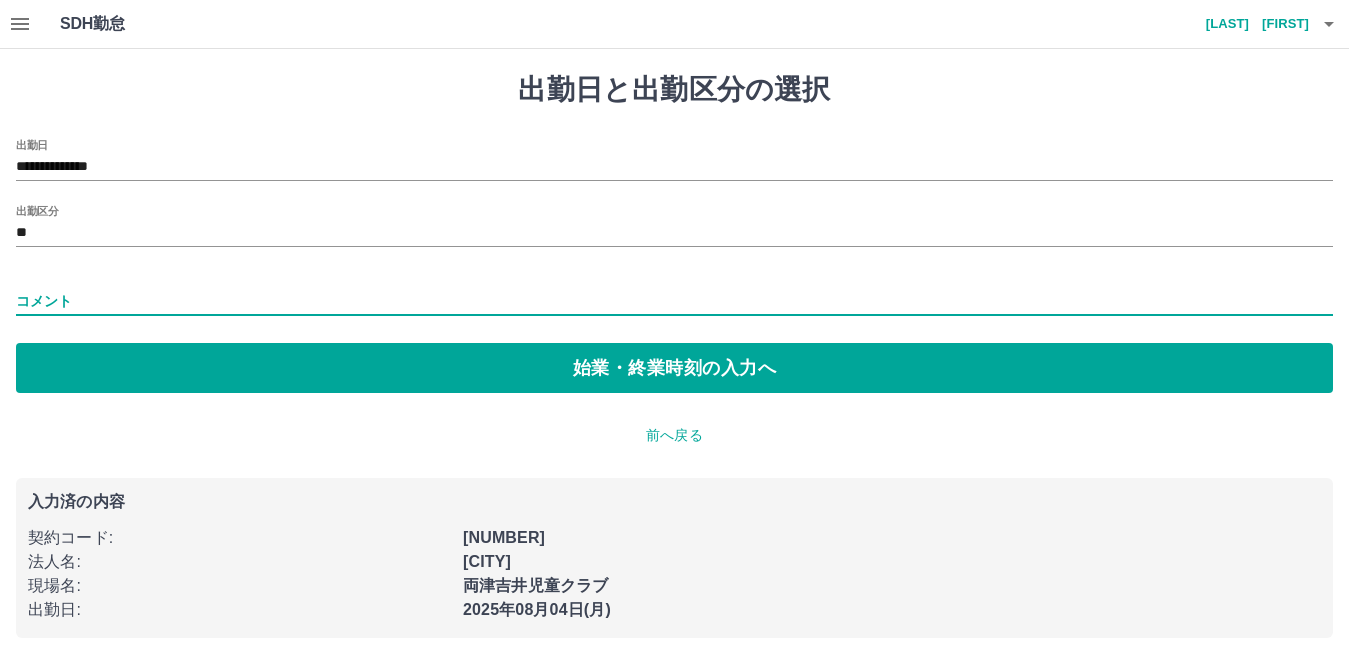 click on "コメント" at bounding box center (674, 301) 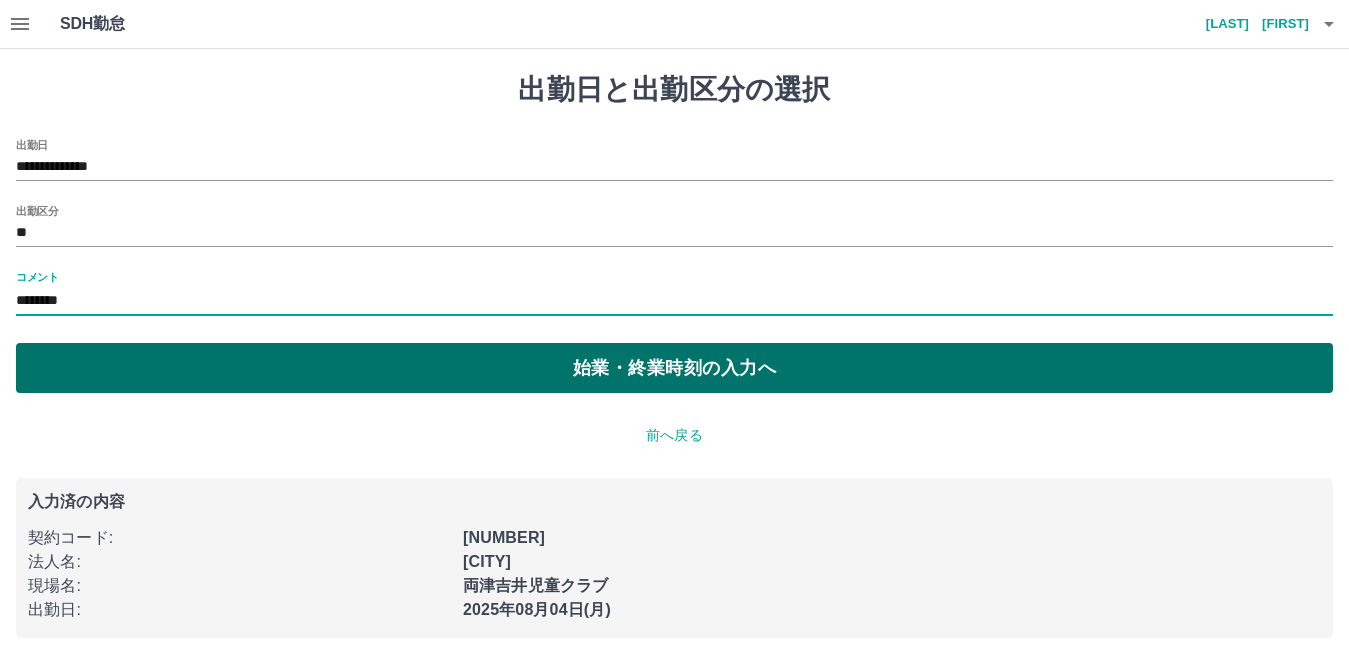 click on "始業・終業時刻の入力へ" at bounding box center [674, 368] 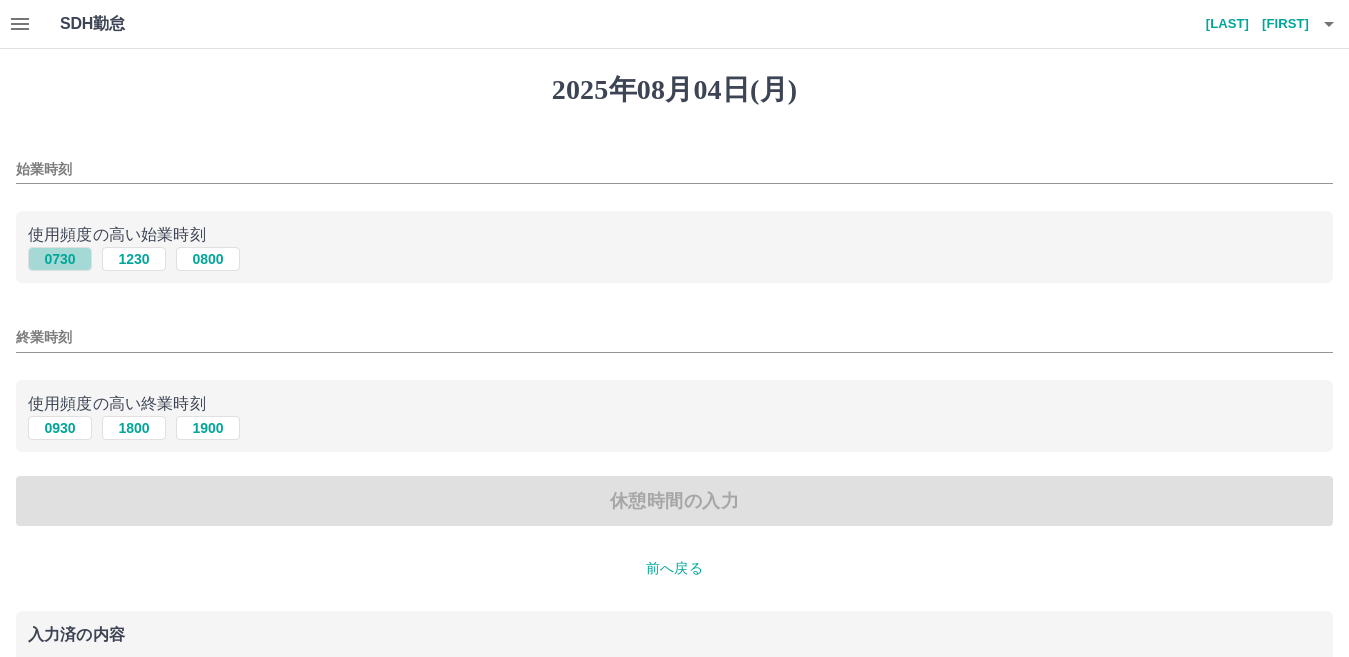 drag, startPoint x: 68, startPoint y: 253, endPoint x: 81, endPoint y: 277, distance: 27.294687 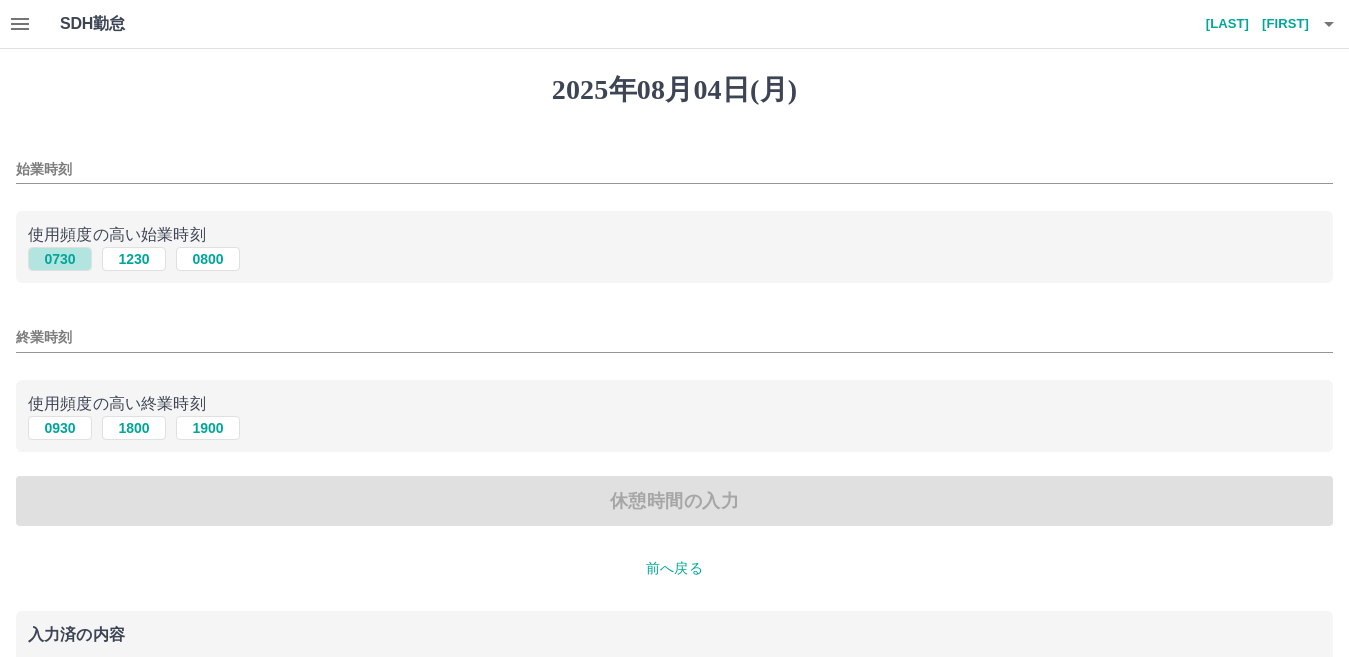 click on "0730" at bounding box center (60, 259) 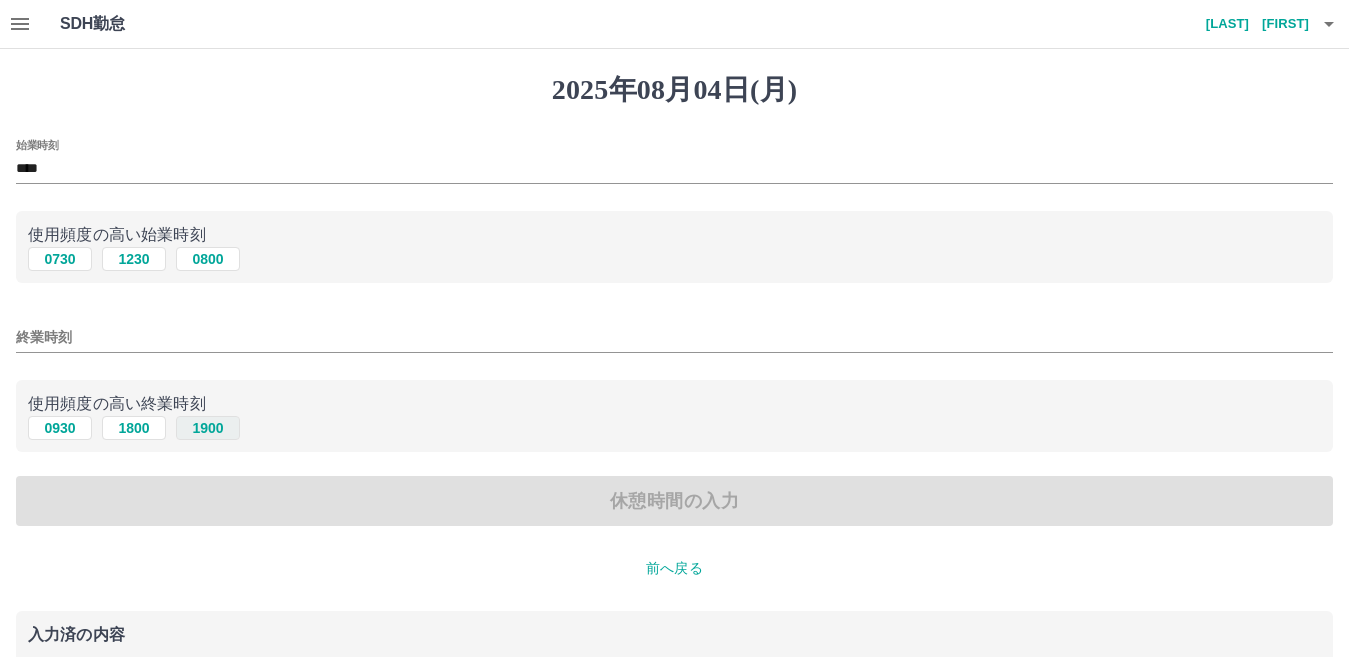 click on "1900" at bounding box center (208, 428) 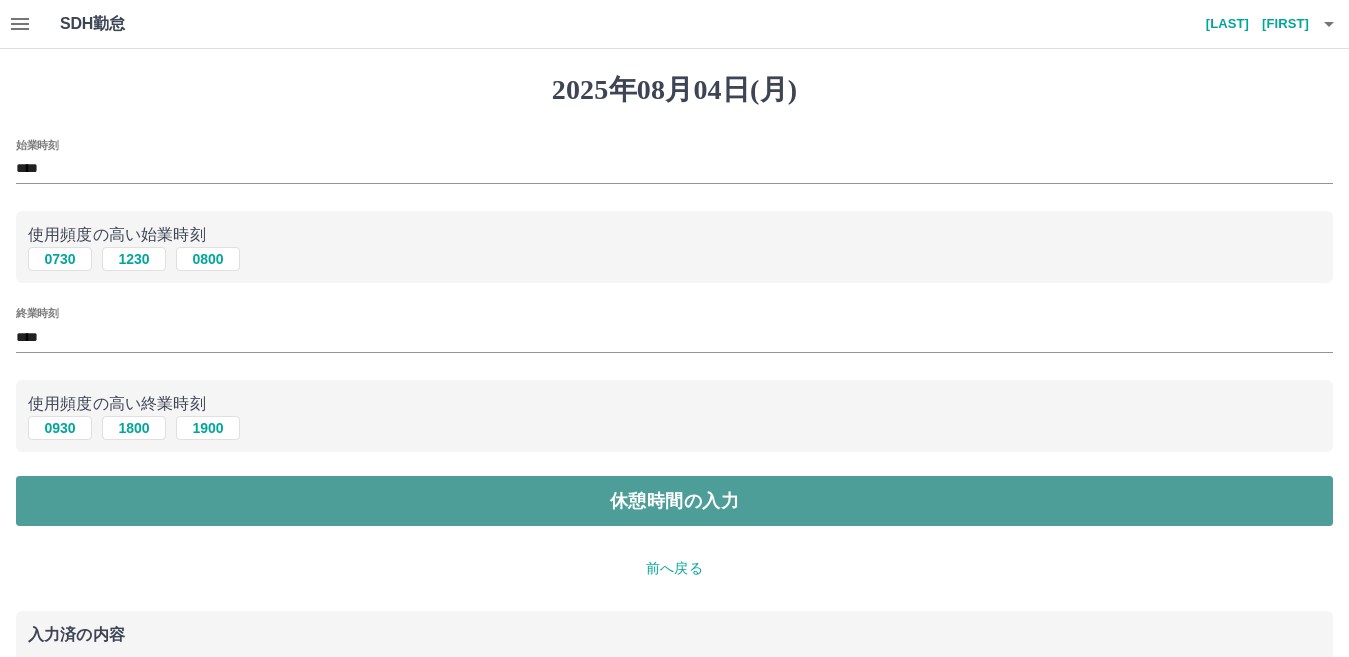 click on "休憩時間の入力" at bounding box center [674, 501] 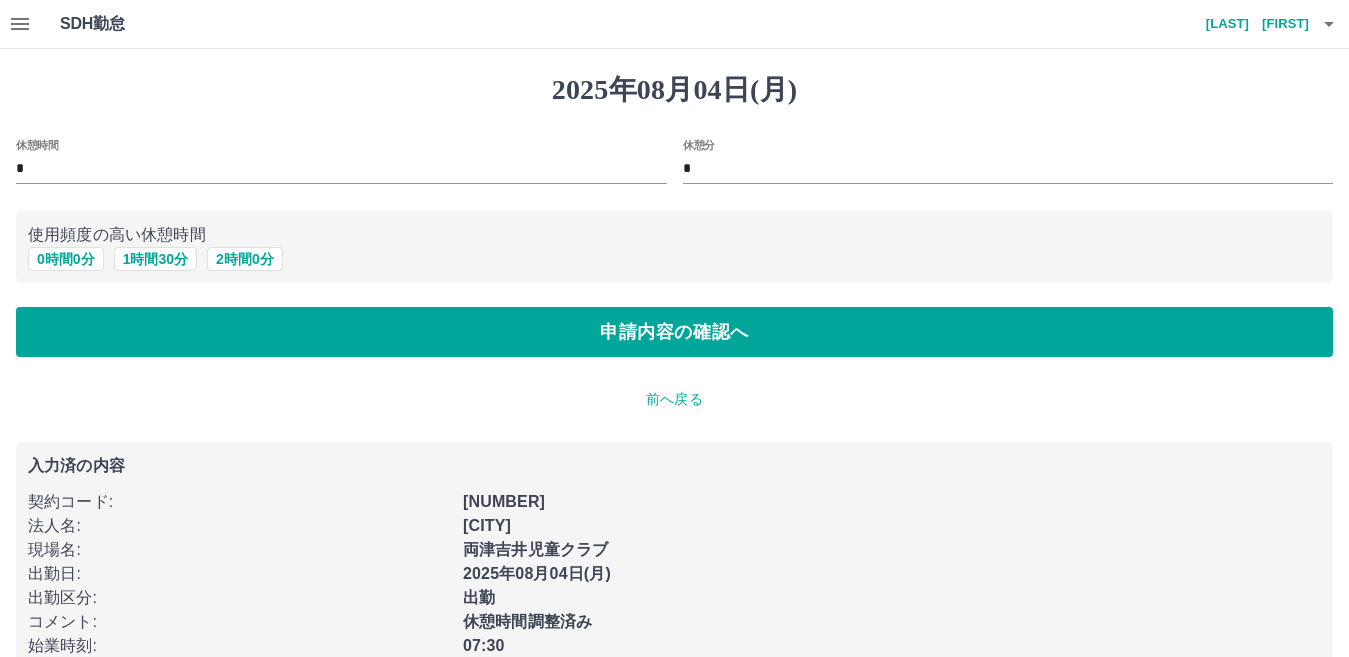 click on "*" at bounding box center (341, 169) 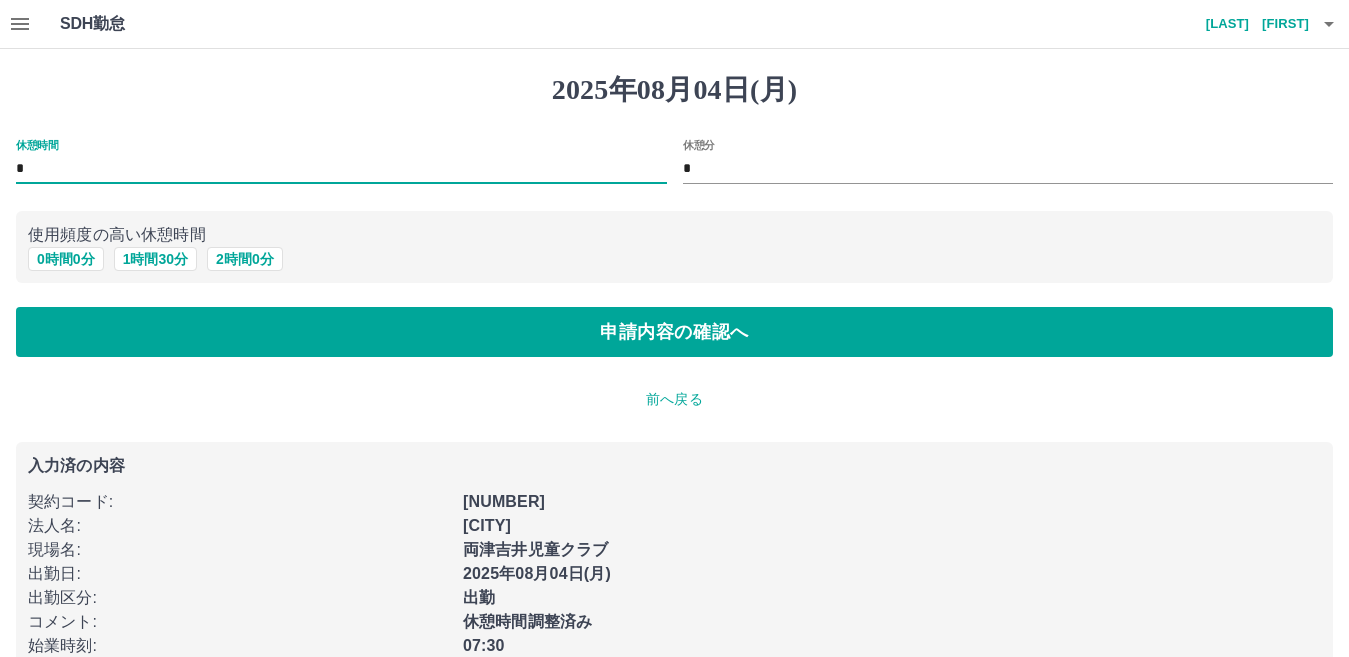 type on "**" 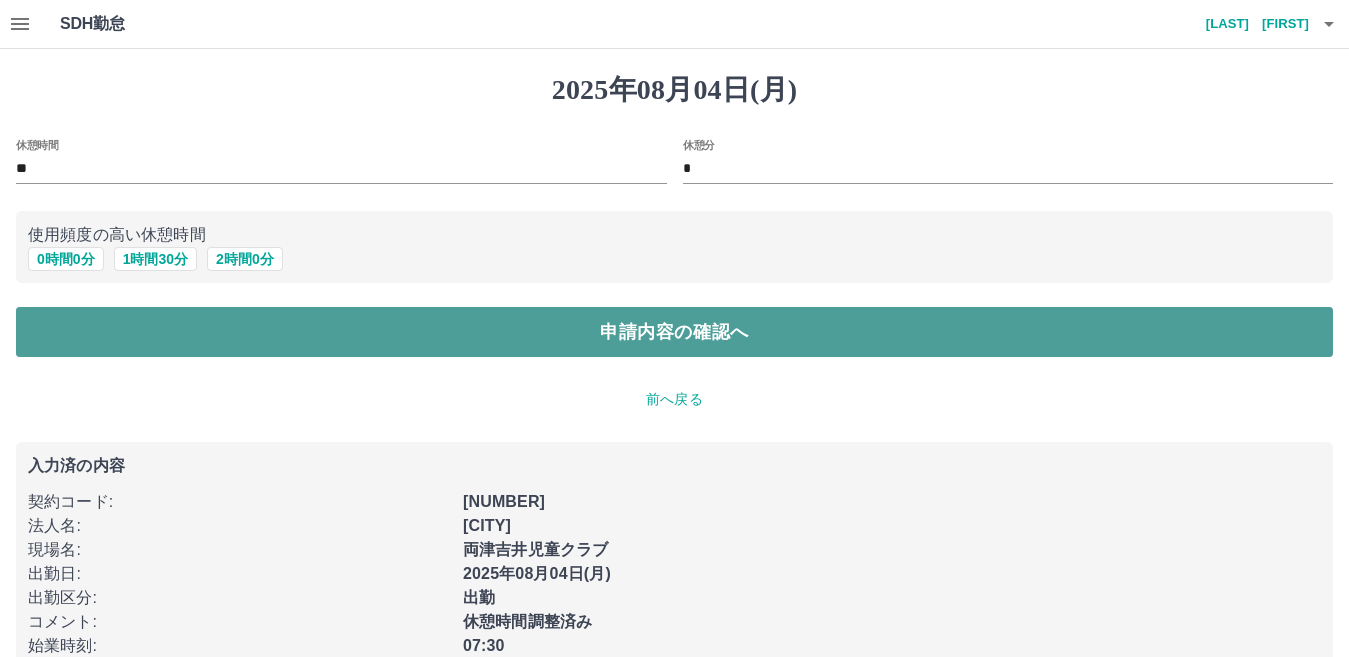 click on "申請内容の確認へ" at bounding box center (674, 332) 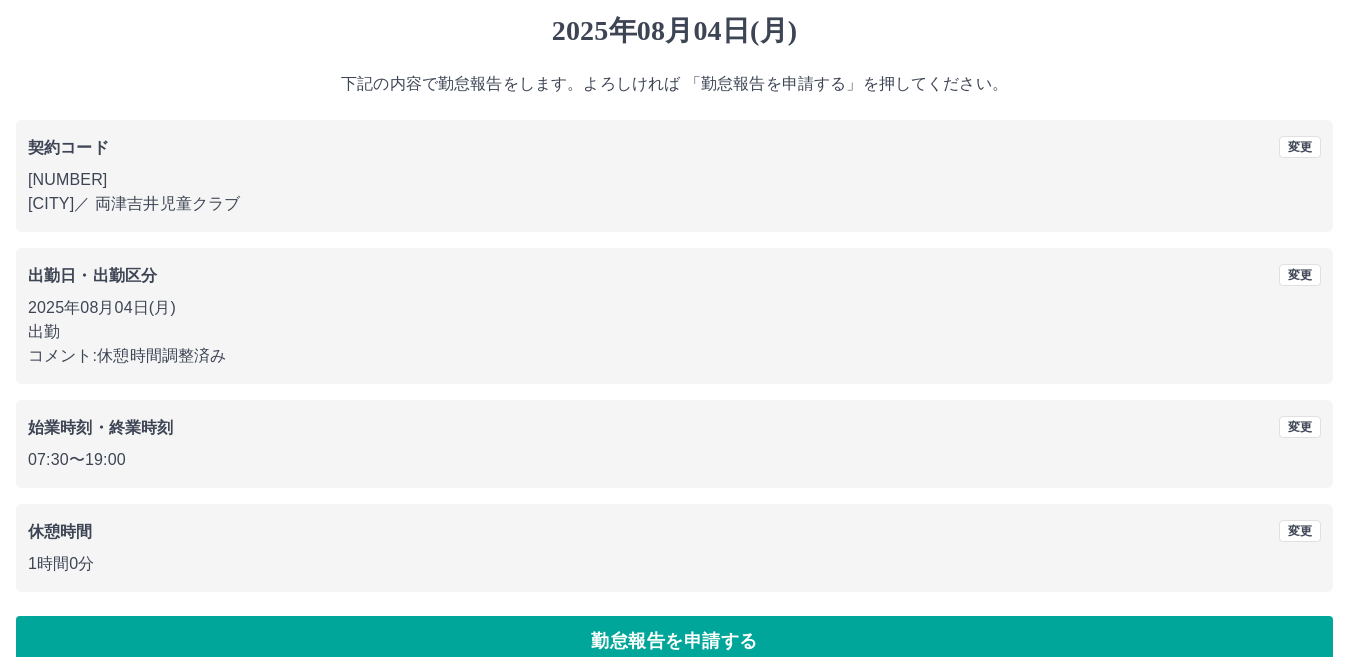 scroll, scrollTop: 92, scrollLeft: 0, axis: vertical 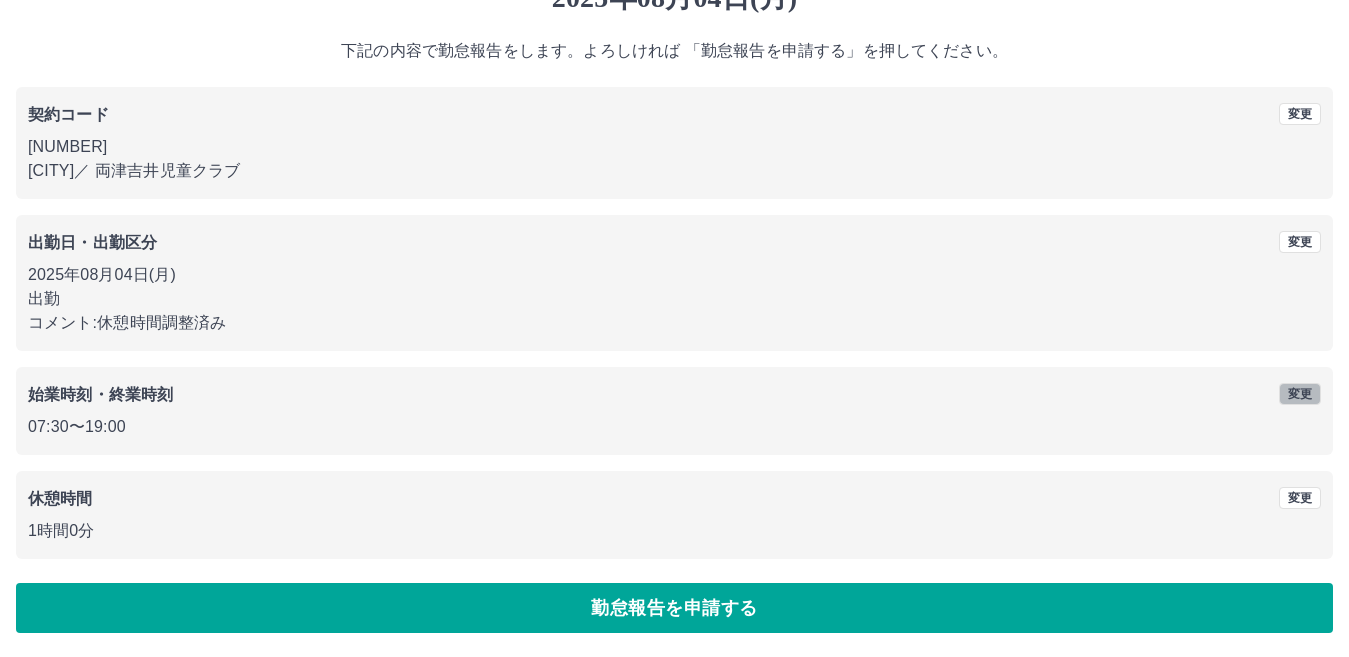 click on "変更" at bounding box center [1300, 394] 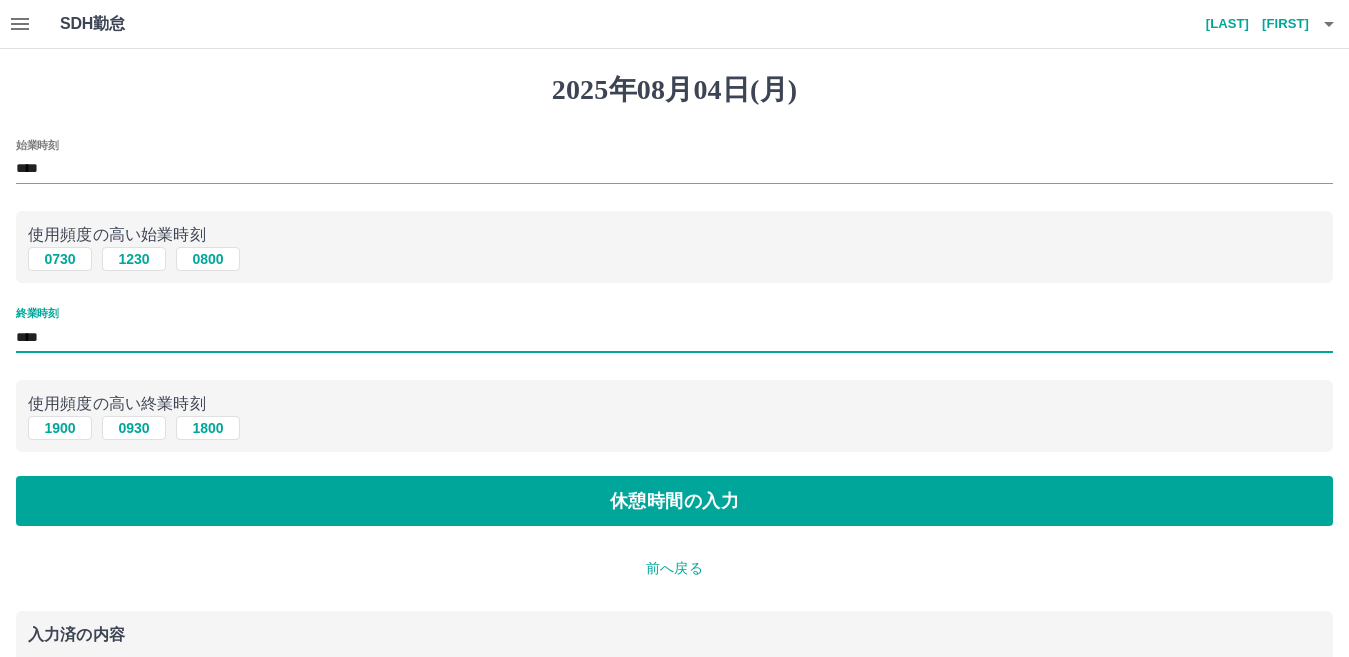 click on "****" at bounding box center (674, 337) 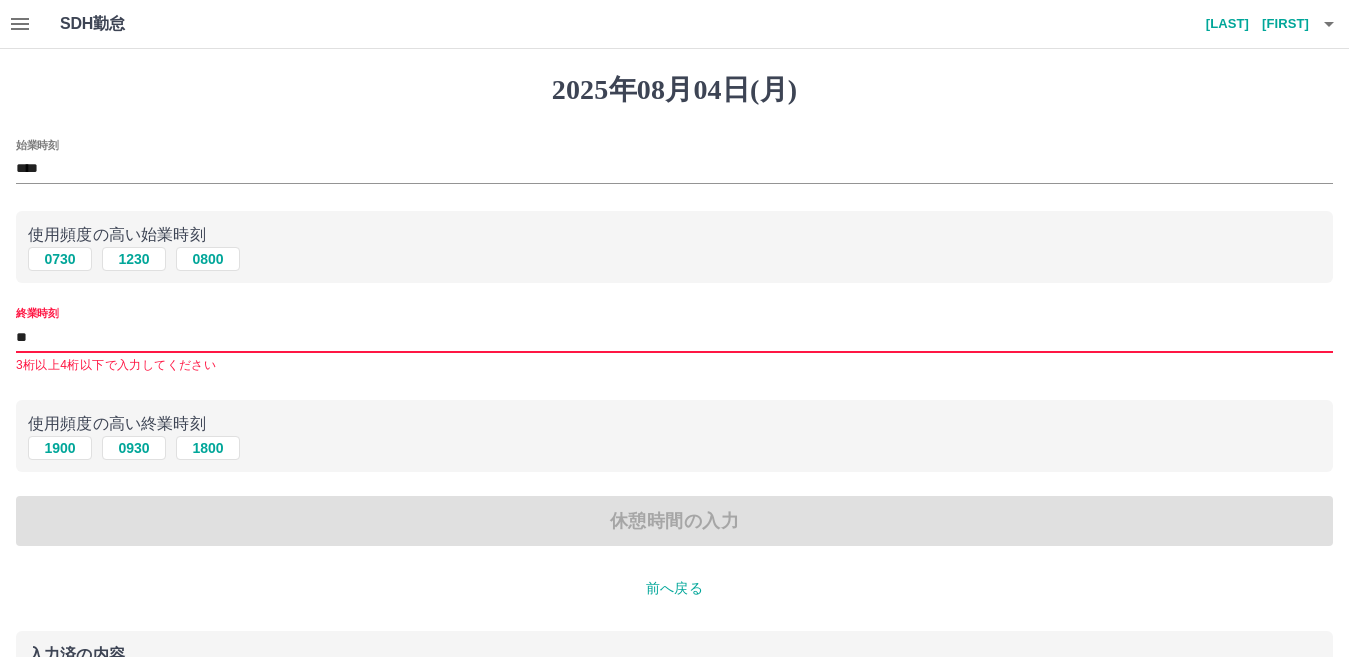 type on "*" 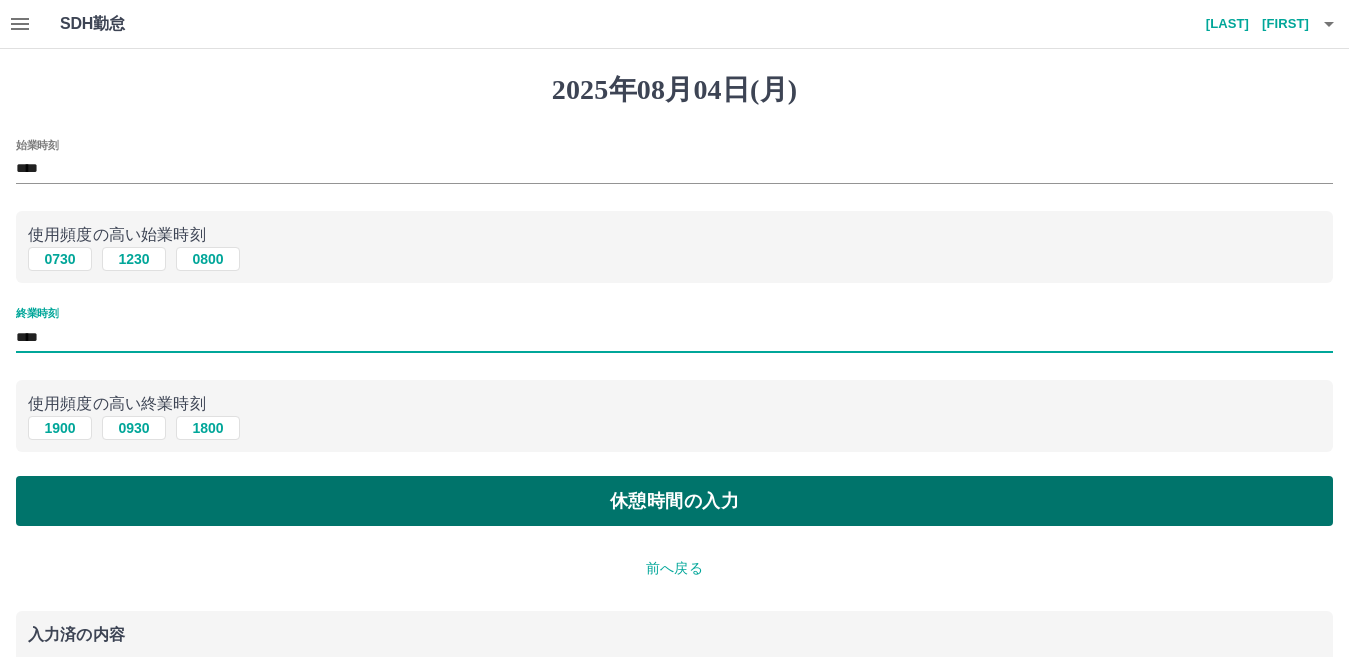 type on "****" 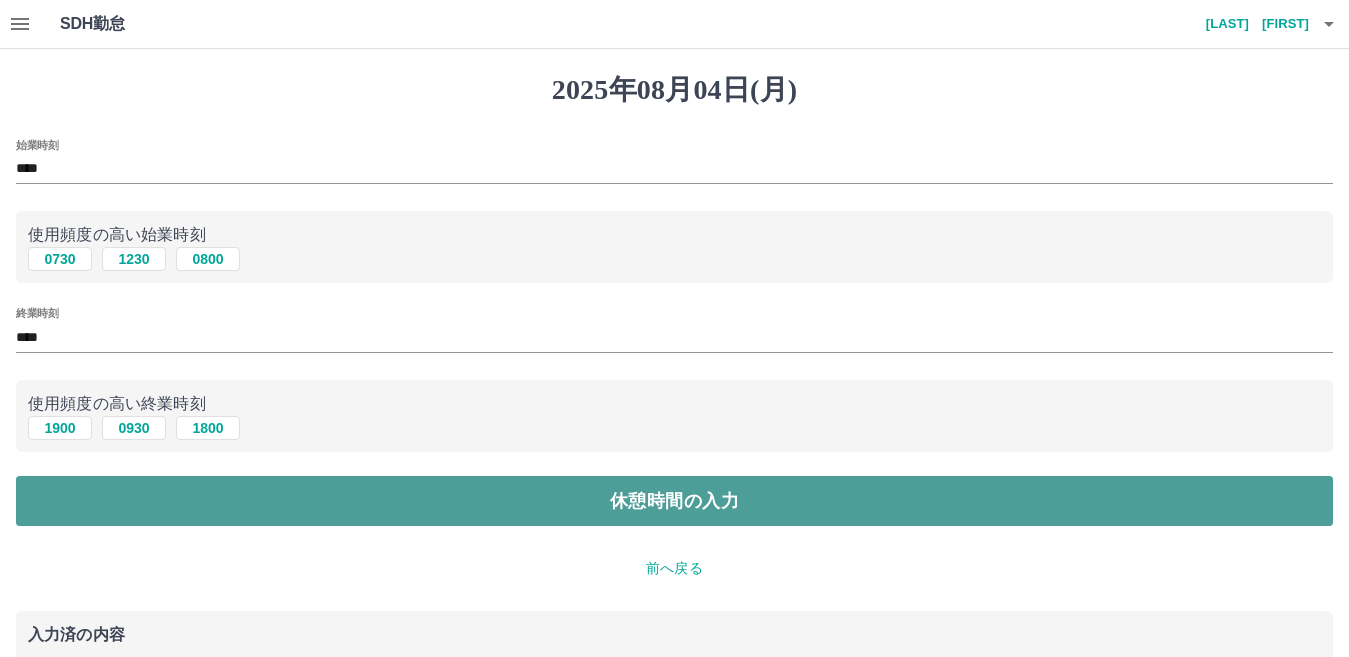 click on "休憩時間の入力" at bounding box center (674, 501) 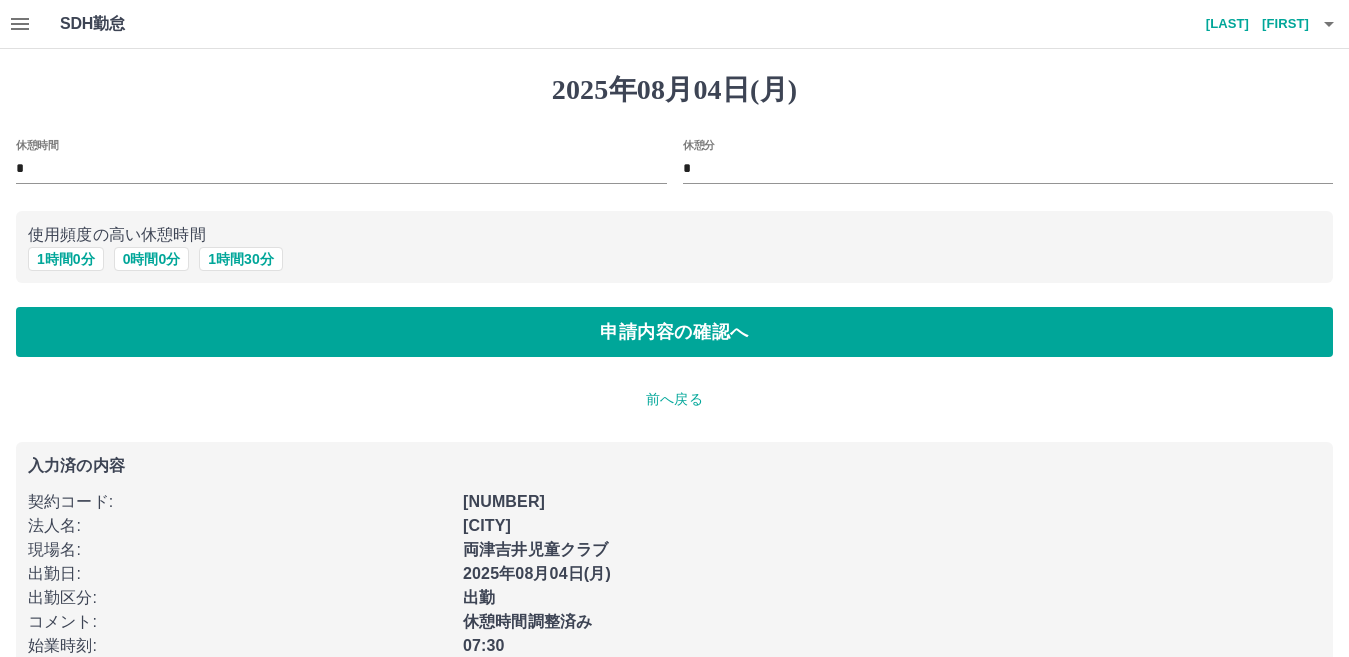 scroll, scrollTop: 90, scrollLeft: 0, axis: vertical 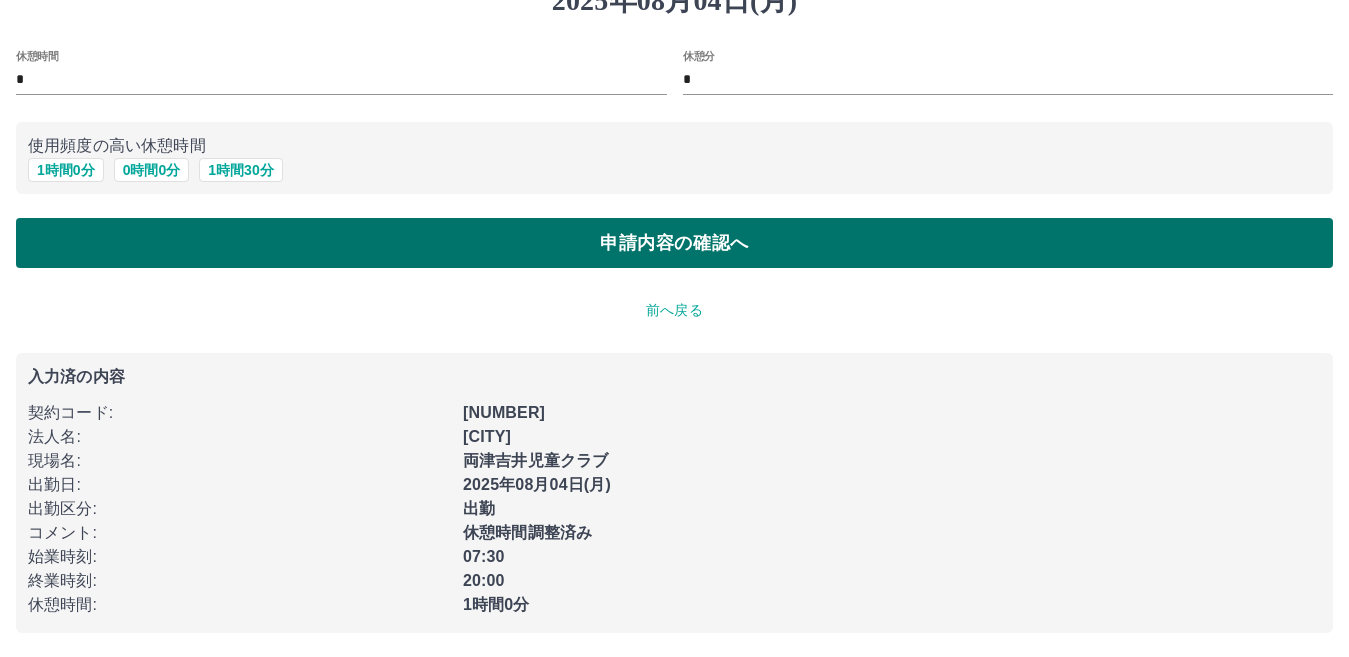 click on "申請内容の確認へ" at bounding box center (674, 243) 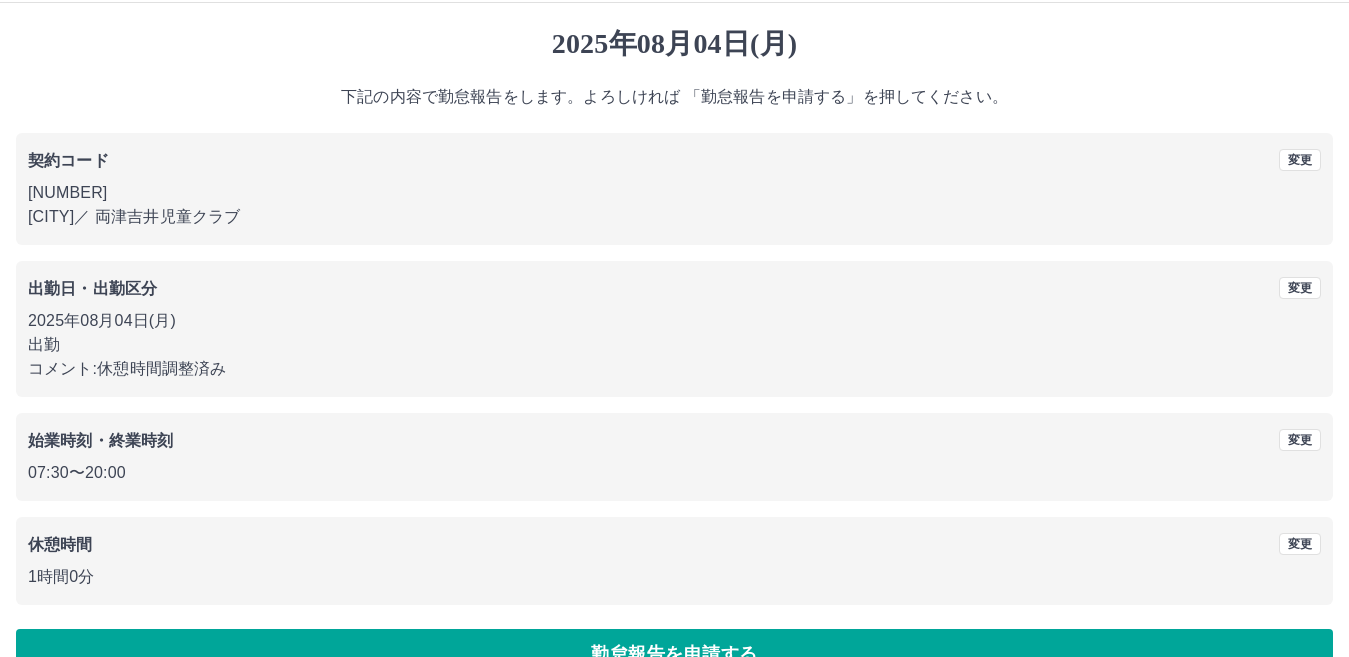scroll, scrollTop: 92, scrollLeft: 0, axis: vertical 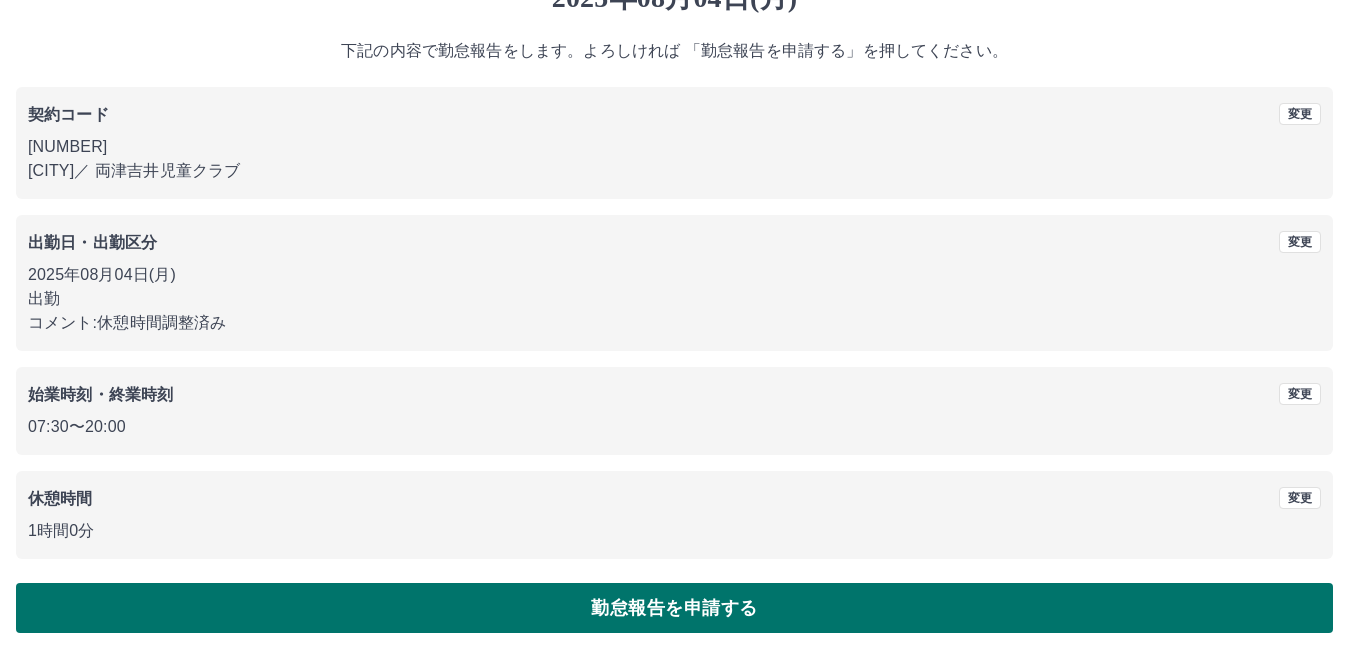 click on "勤怠報告を申請する" at bounding box center [674, 608] 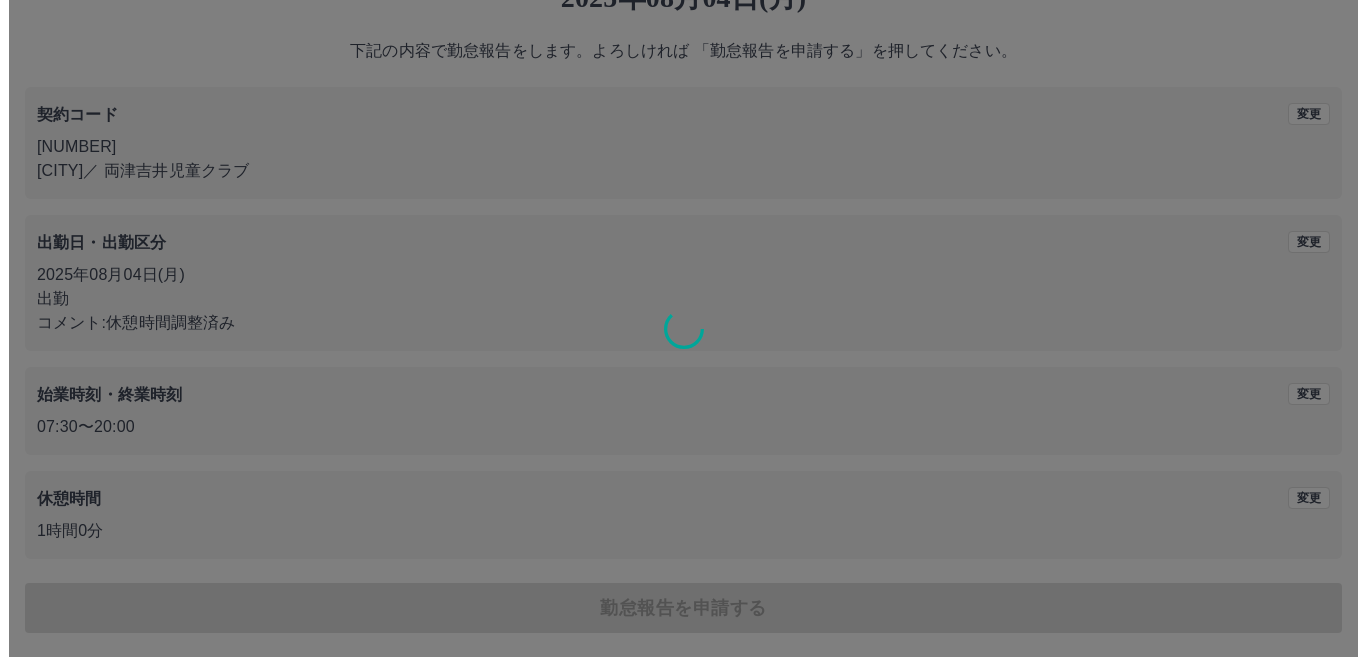 scroll, scrollTop: 0, scrollLeft: 0, axis: both 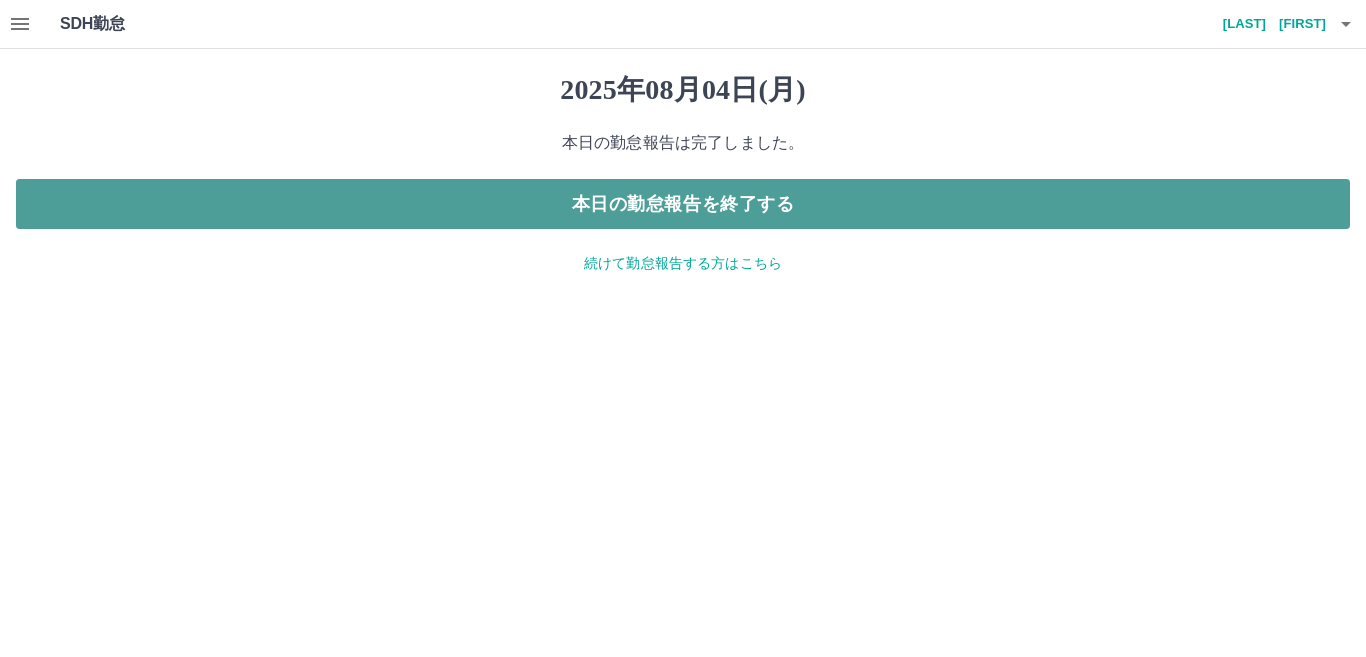 click on "本日の勤怠報告を終了する" at bounding box center (683, 204) 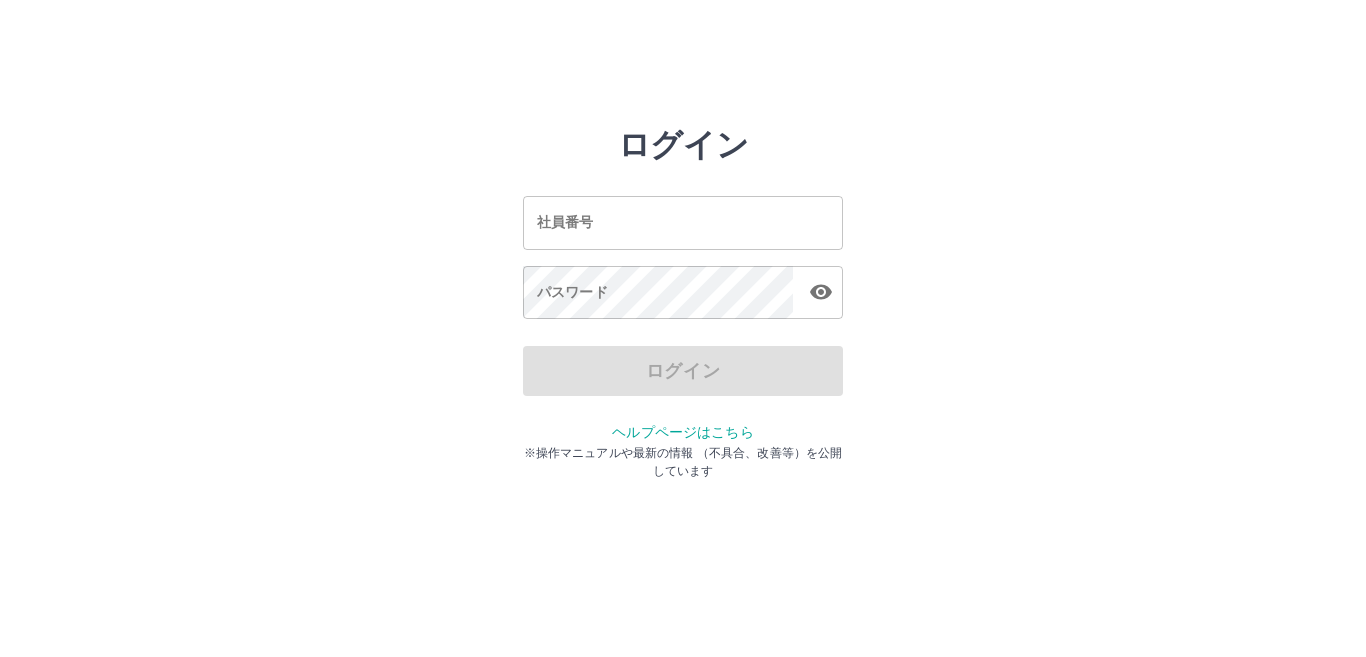 scroll, scrollTop: 0, scrollLeft: 0, axis: both 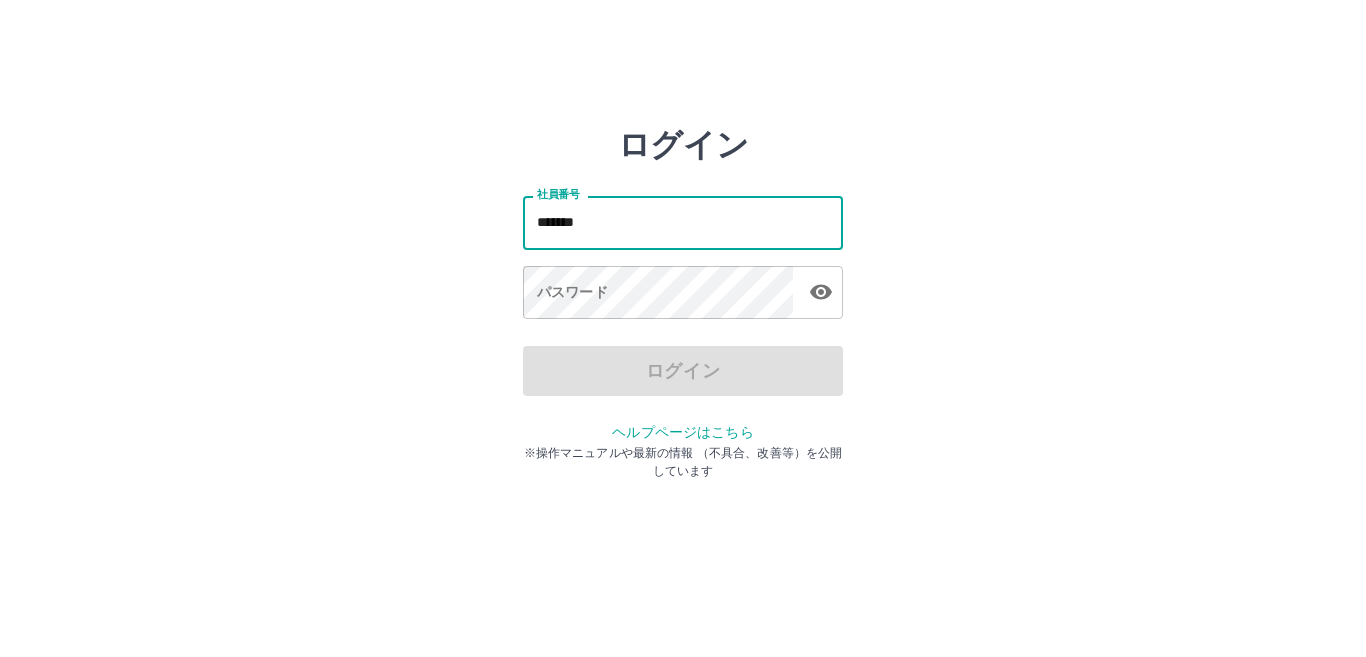 type on "*******" 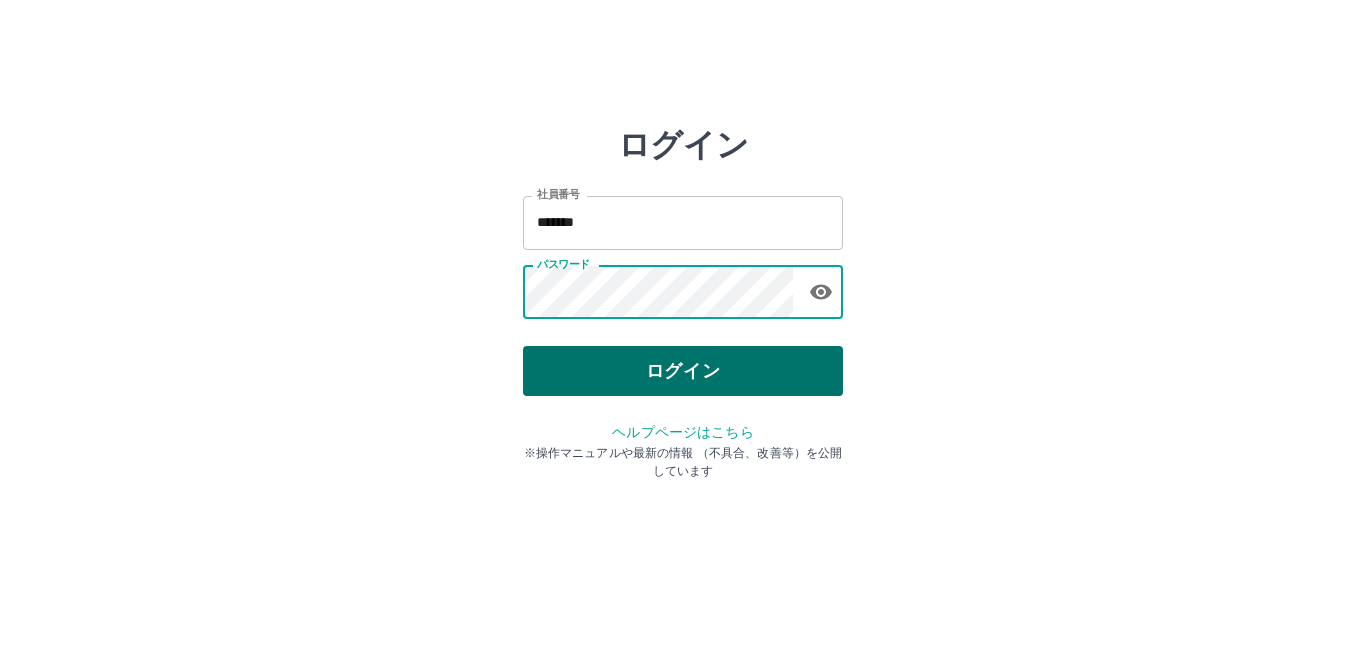click on "ログイン" at bounding box center (683, 371) 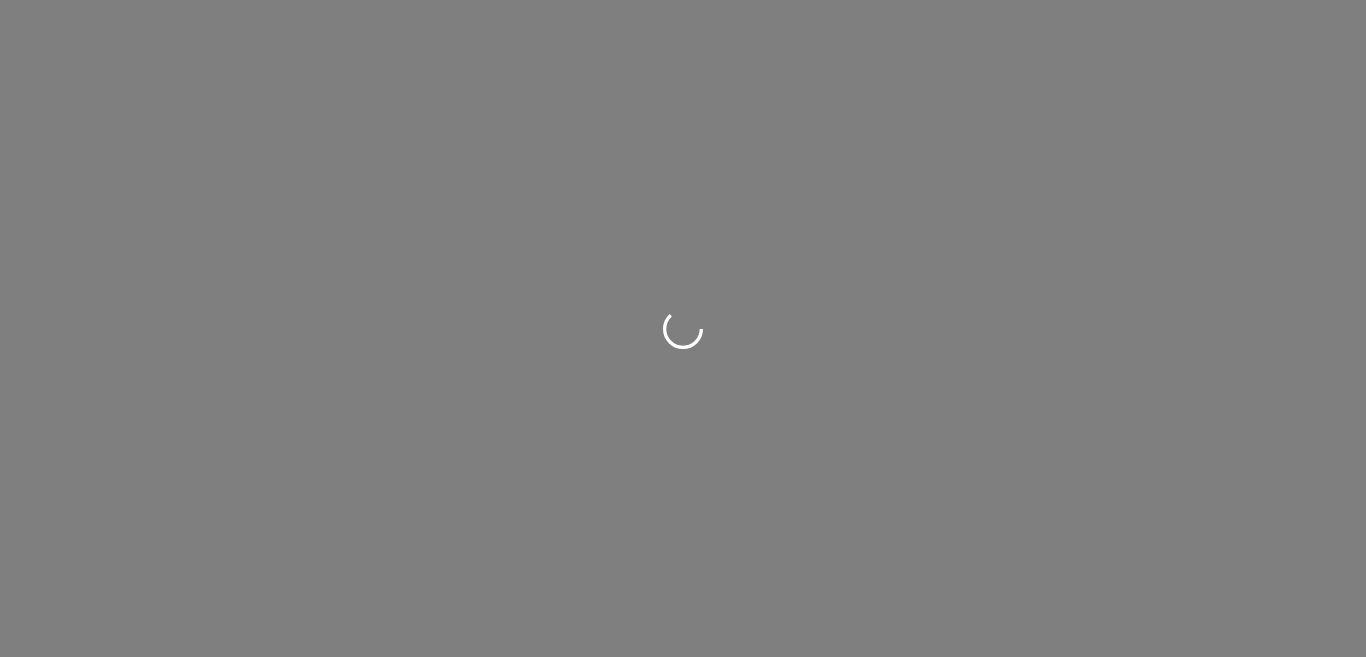 scroll, scrollTop: 0, scrollLeft: 0, axis: both 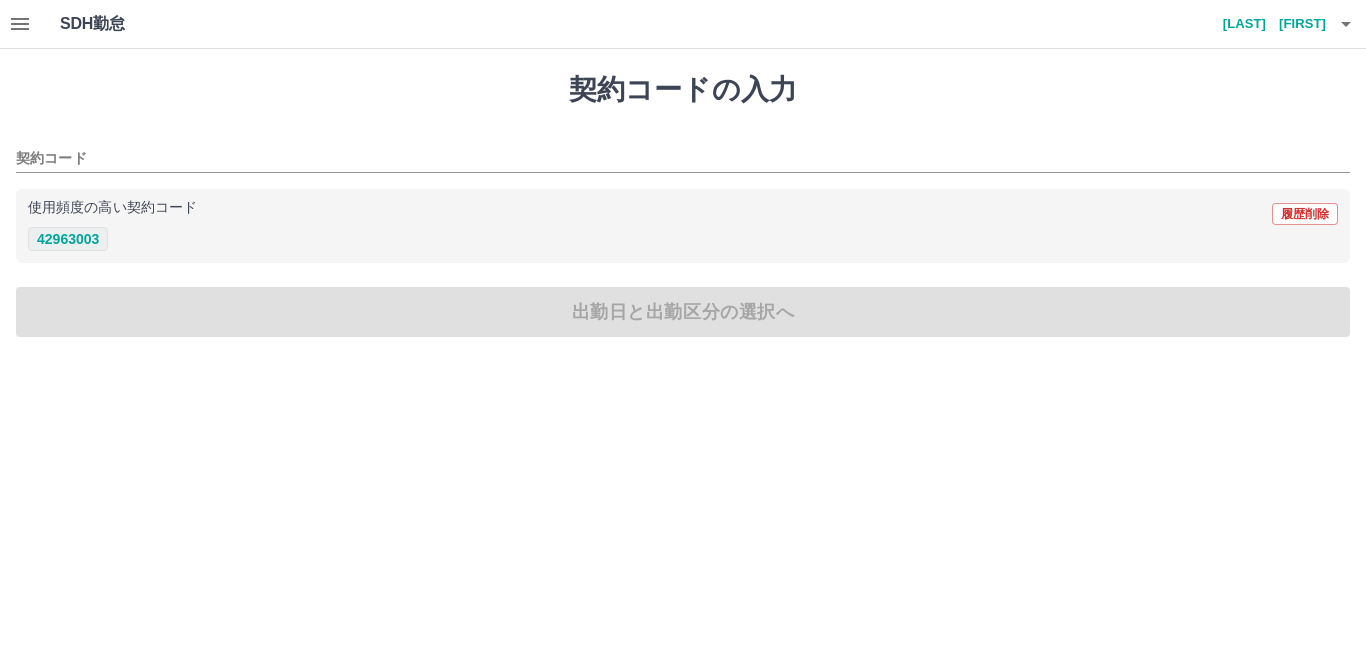 click on "42963003" at bounding box center [68, 239] 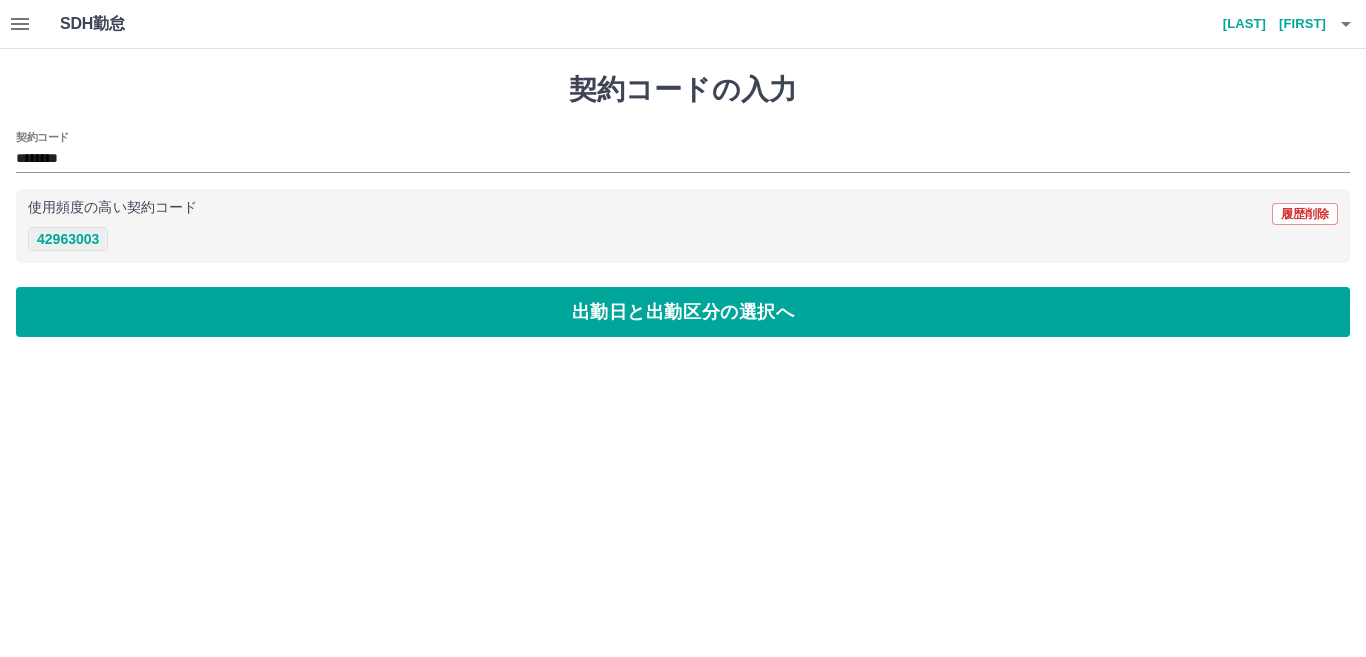 type on "********" 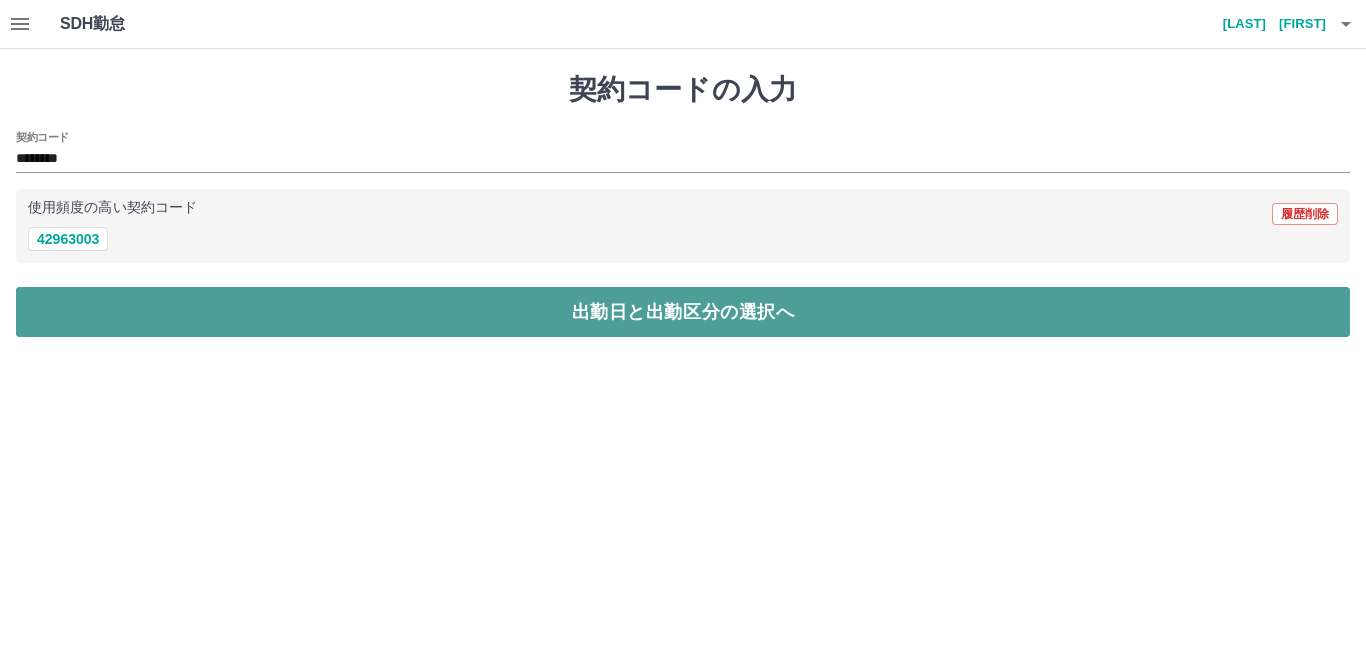 click on "出勤日と出勤区分の選択へ" at bounding box center (683, 312) 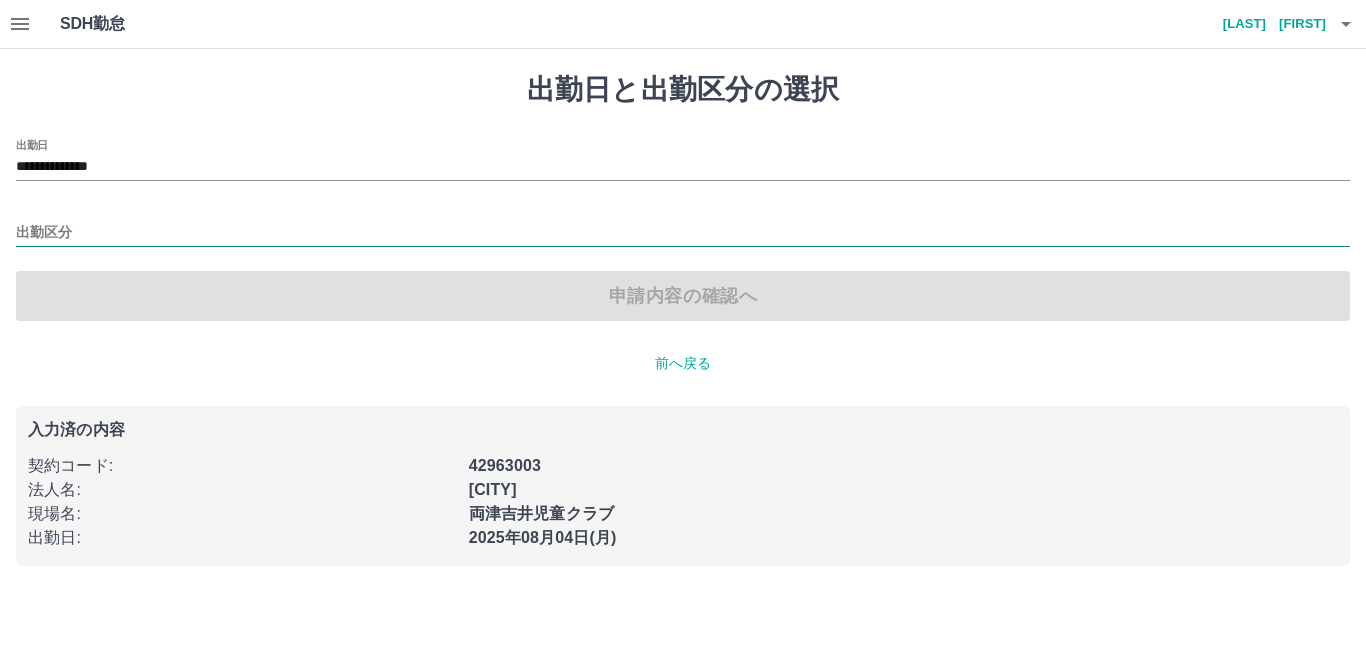 click on "出勤区分" at bounding box center (683, 233) 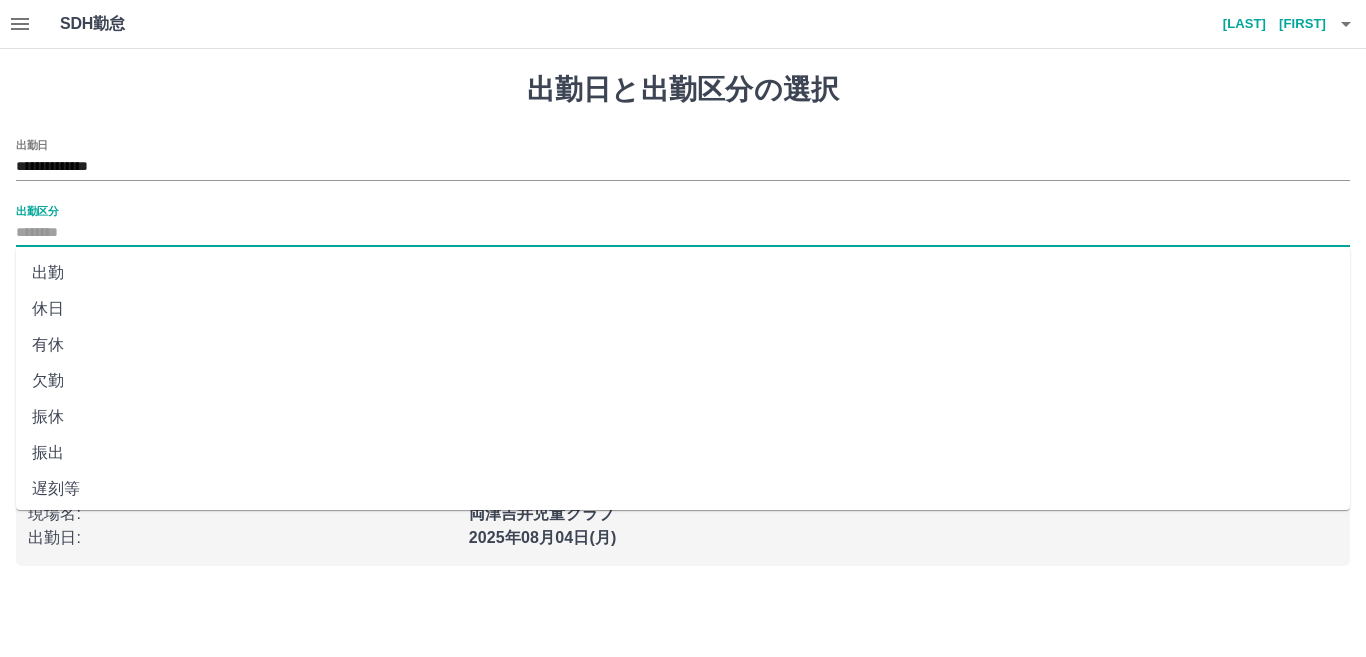 click on "出勤" at bounding box center (683, 273) 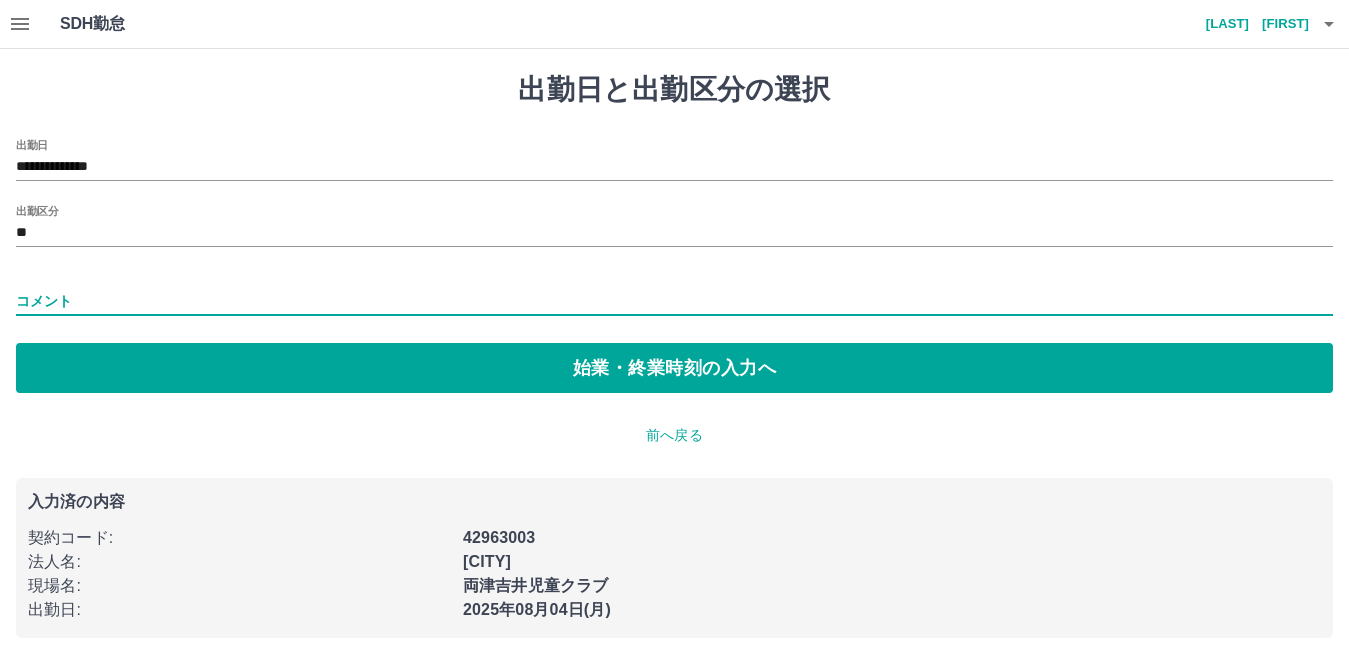 click on "コメント" at bounding box center [674, 301] 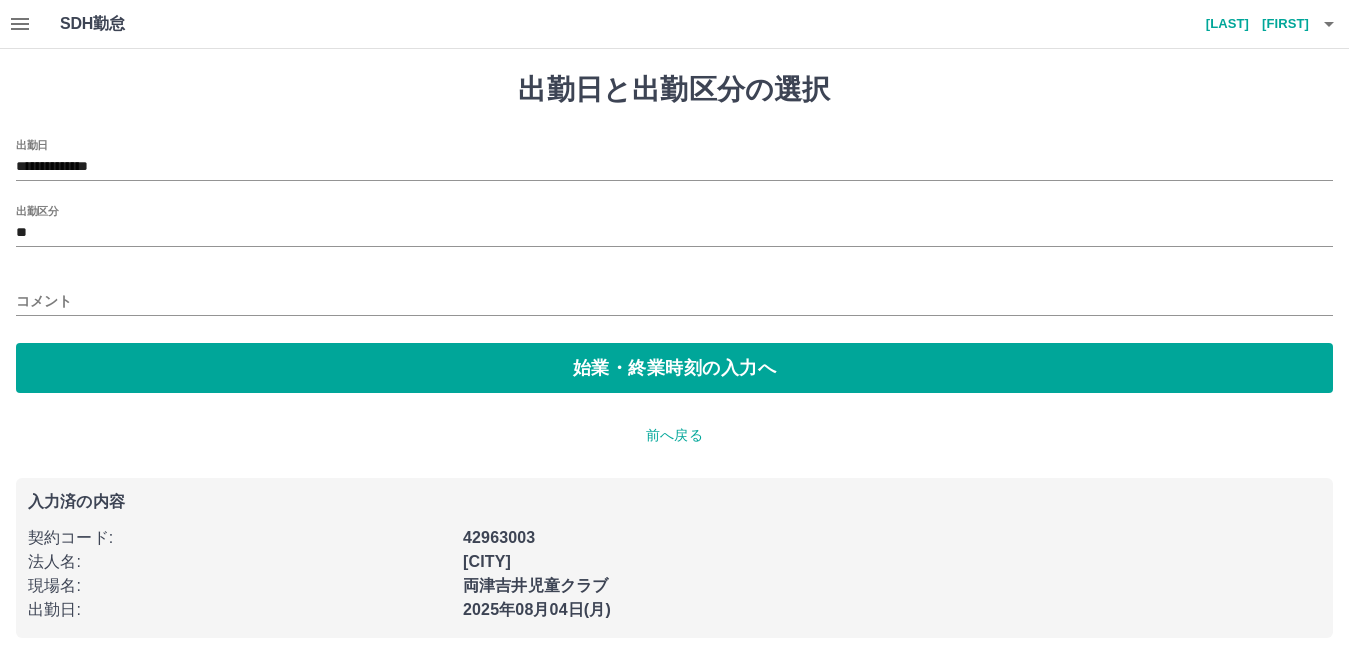 click on "**********" at bounding box center (674, 355) 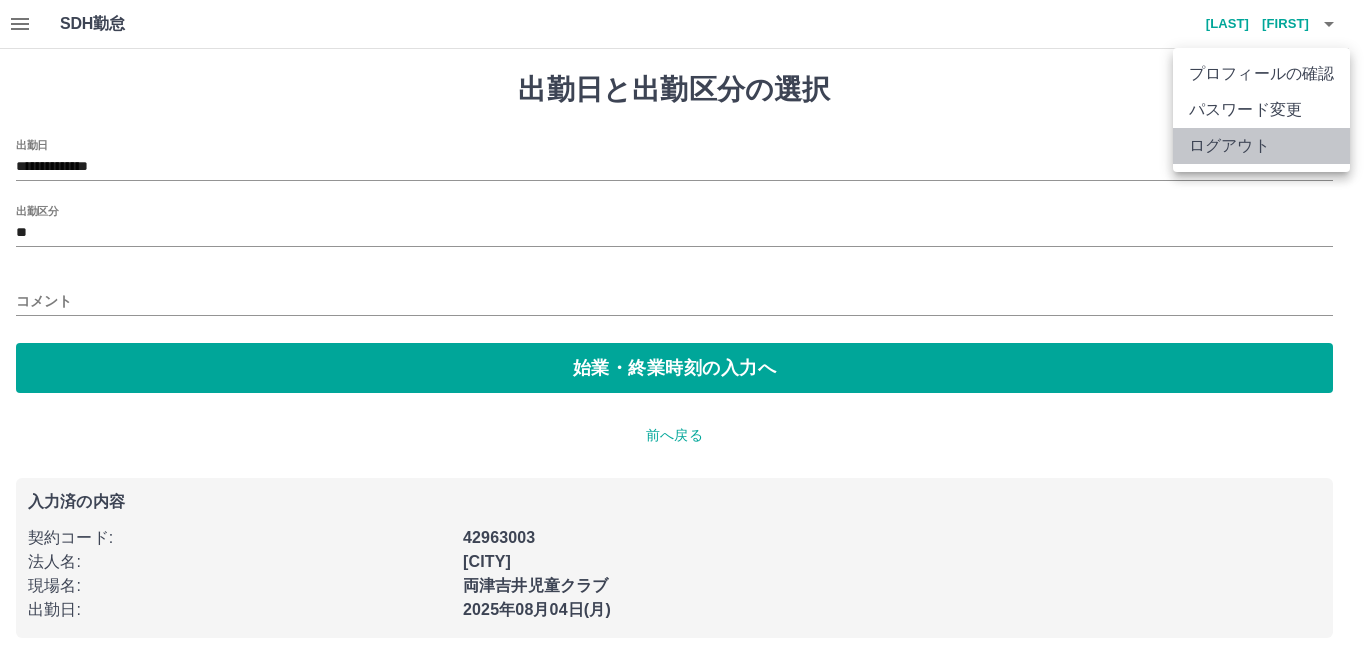 click on "ログアウト" at bounding box center [1261, 146] 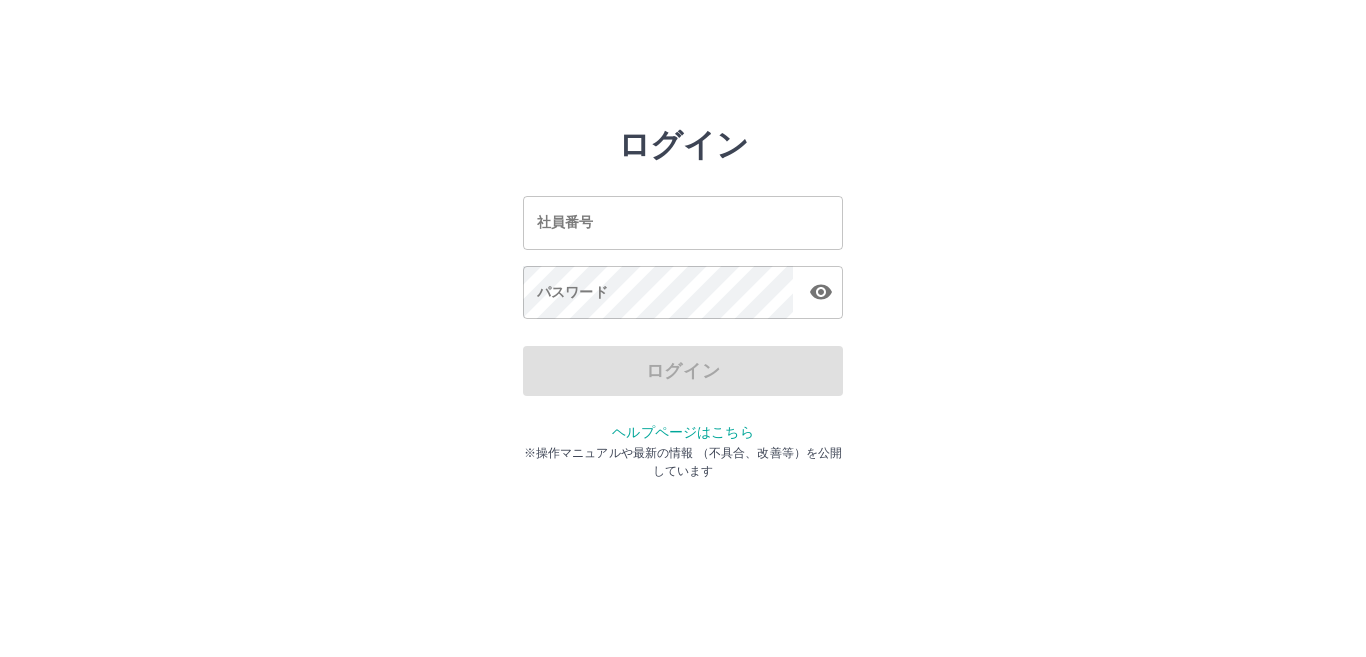 scroll, scrollTop: 0, scrollLeft: 0, axis: both 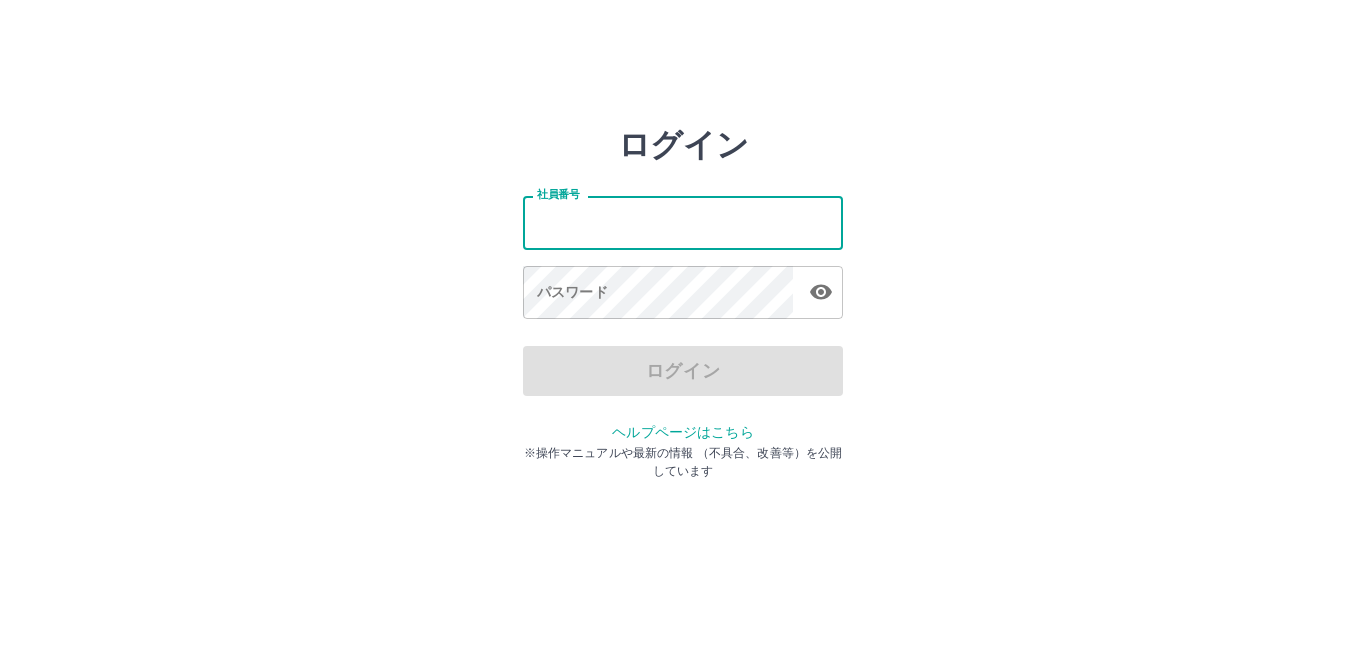 click on "社員番号" at bounding box center (683, 222) 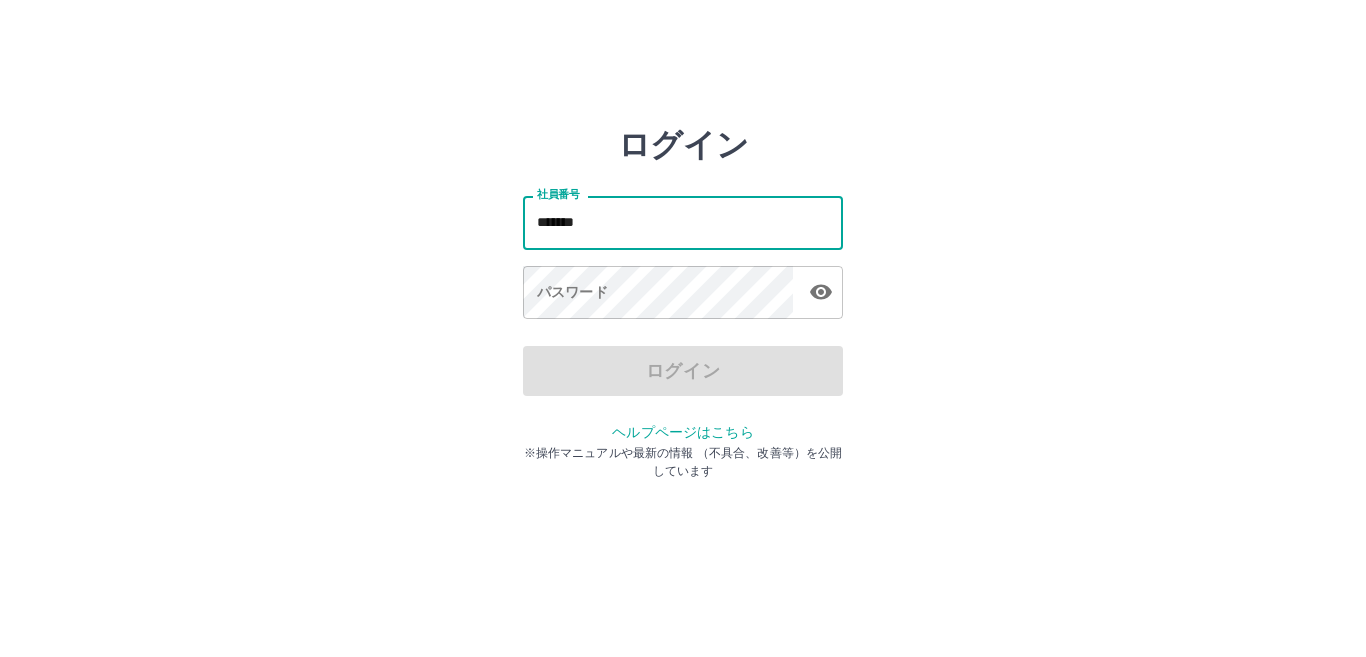 type on "*******" 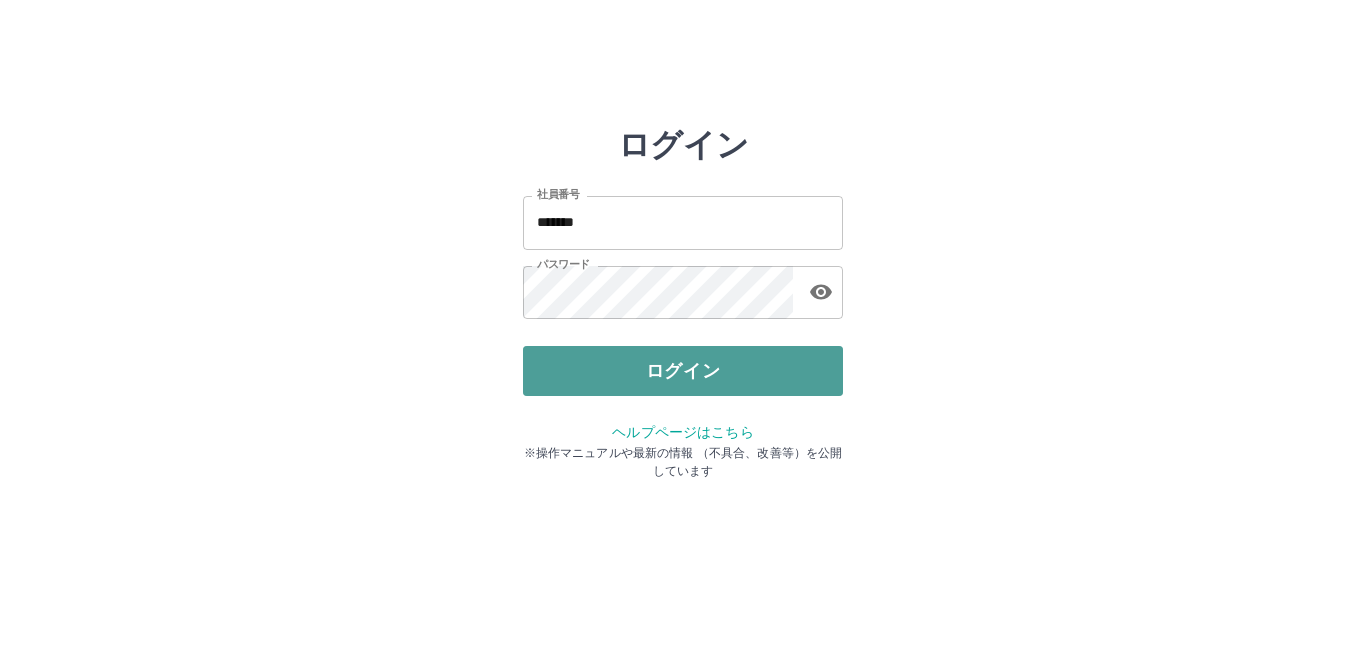 click on "ログイン" at bounding box center (683, 371) 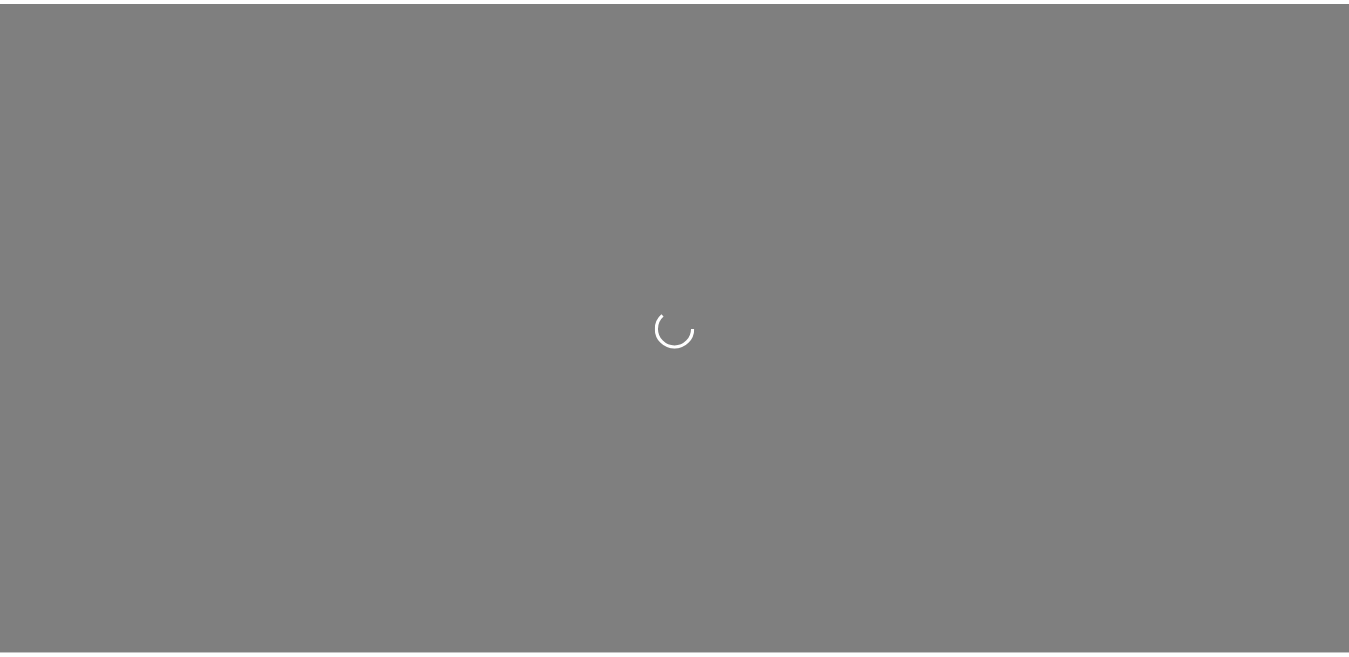 scroll, scrollTop: 0, scrollLeft: 0, axis: both 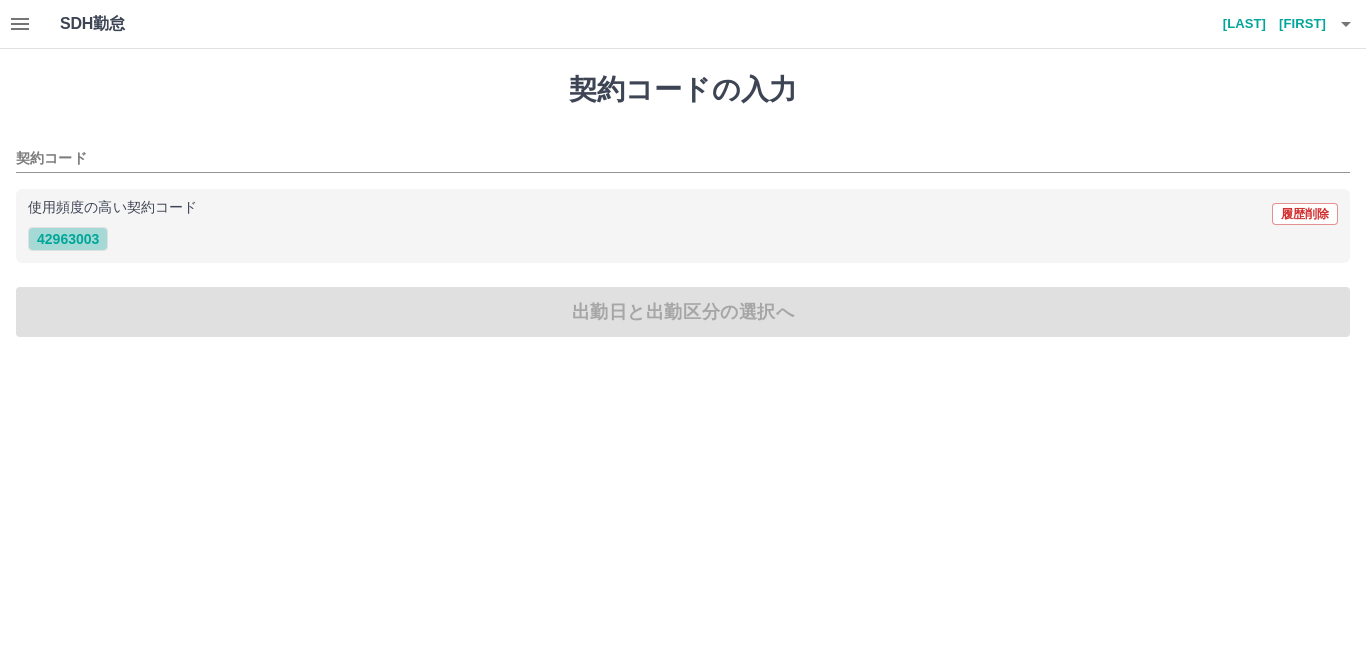 click on "42963003" at bounding box center [68, 239] 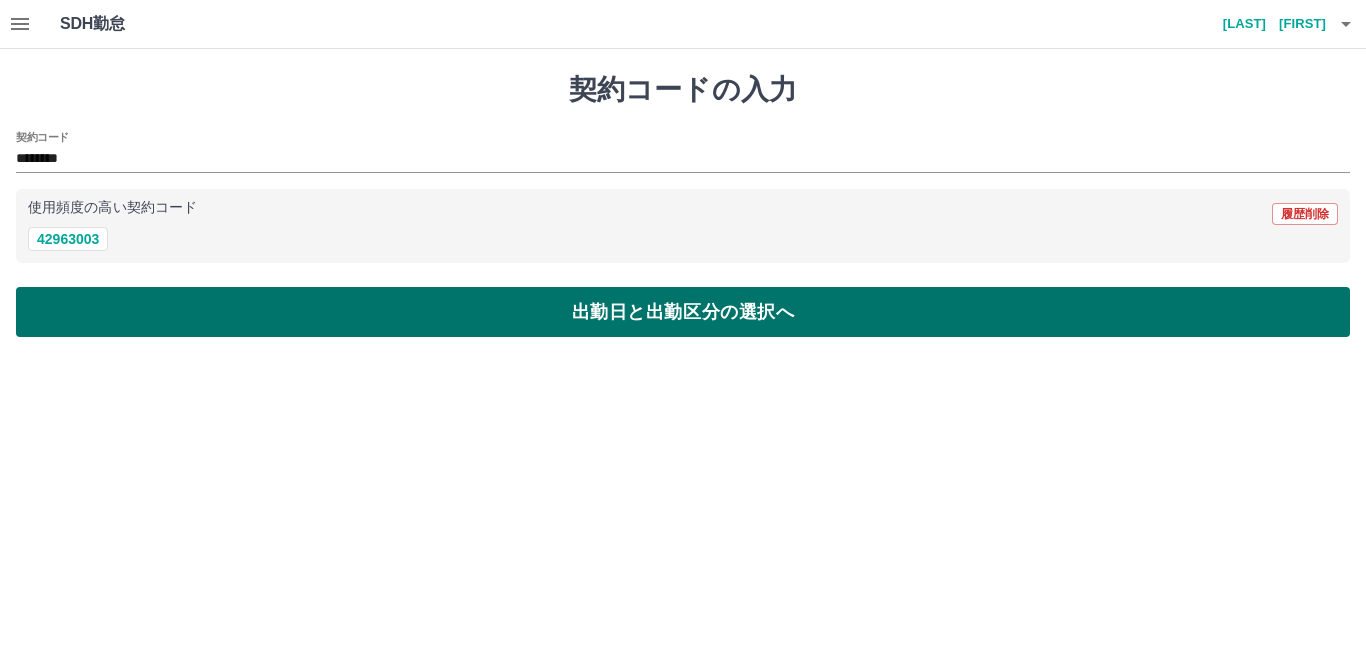 click on "出勤日と出勤区分の選択へ" at bounding box center [683, 312] 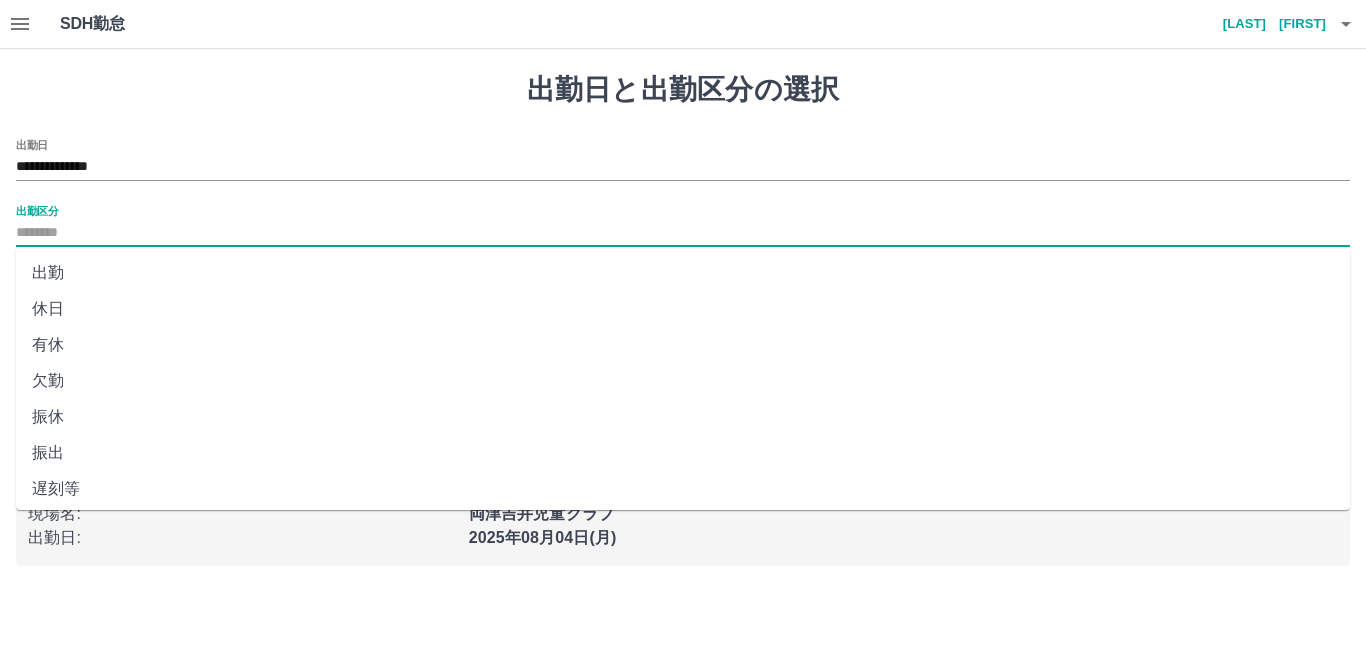 click on "出勤区分" at bounding box center [683, 233] 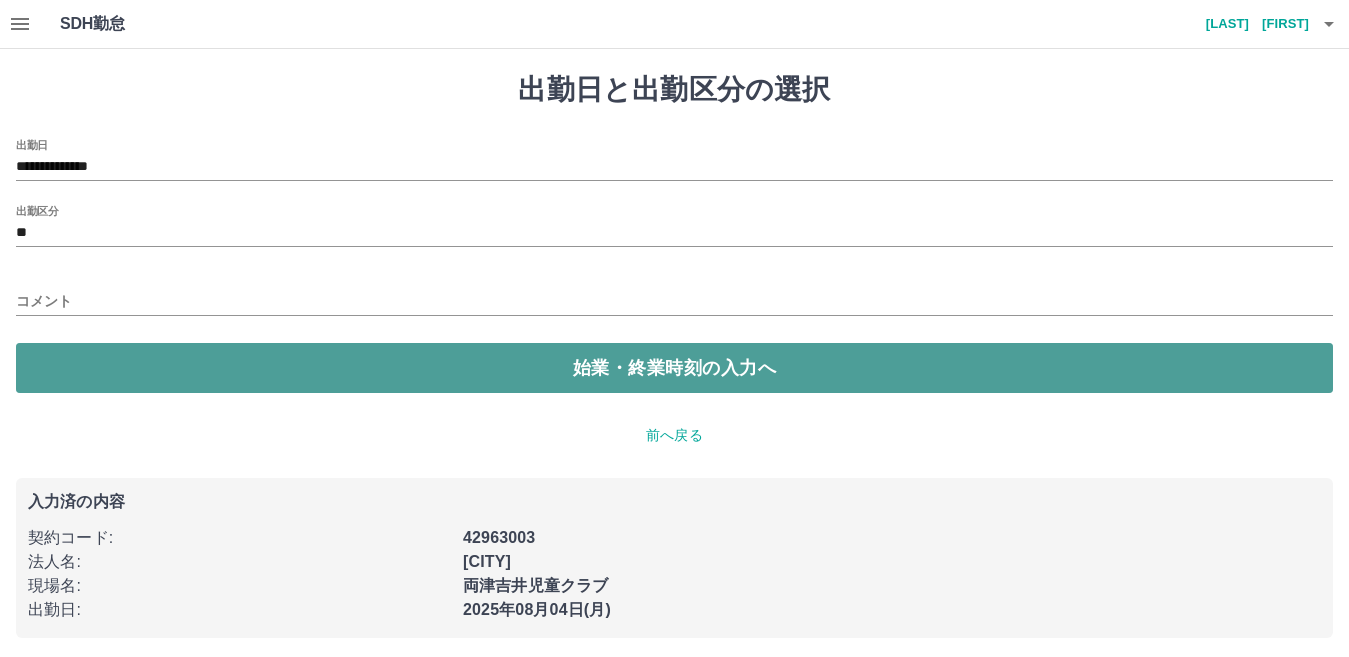 click on "始業・終業時刻の入力へ" at bounding box center (674, 368) 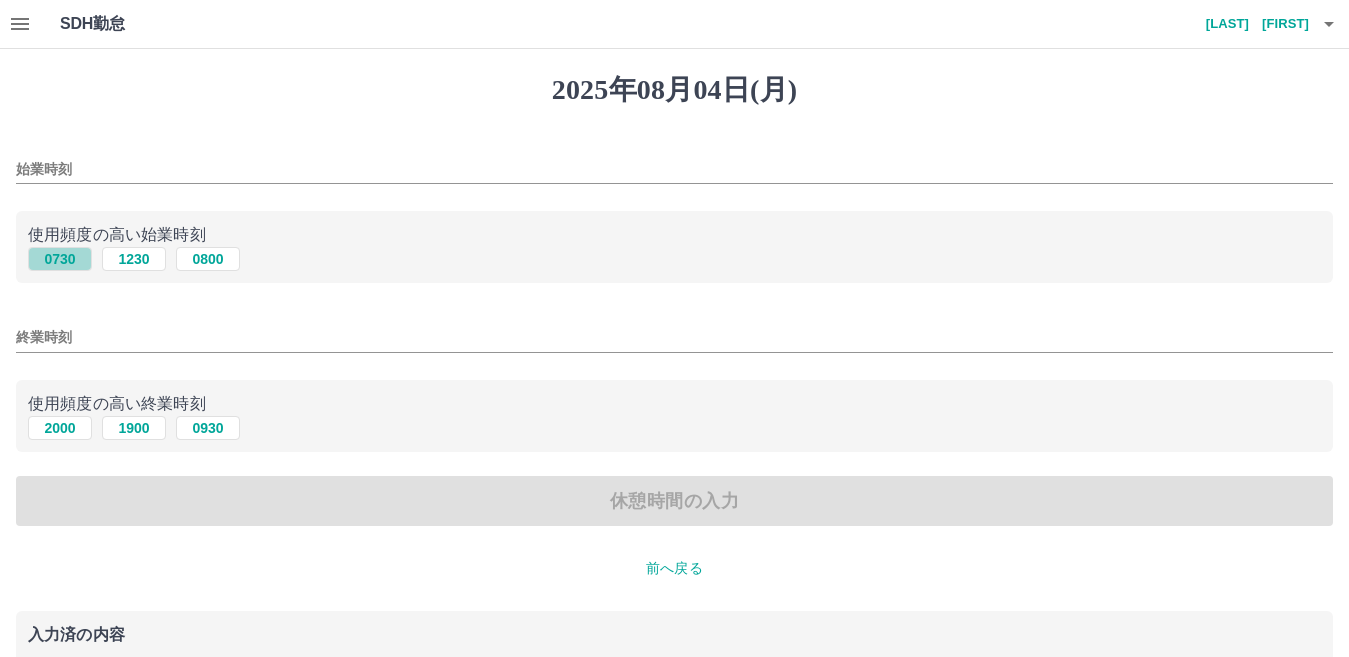 click on "0730" at bounding box center (60, 259) 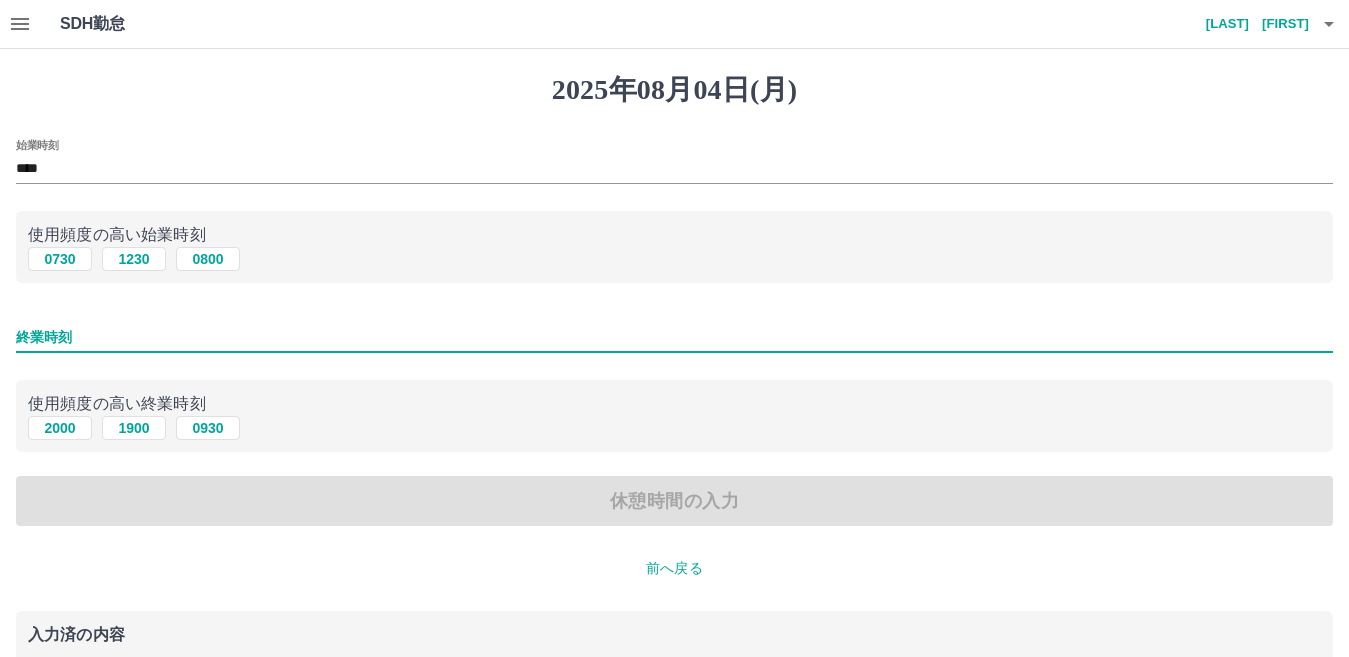 click on "終業時刻" at bounding box center (674, 337) 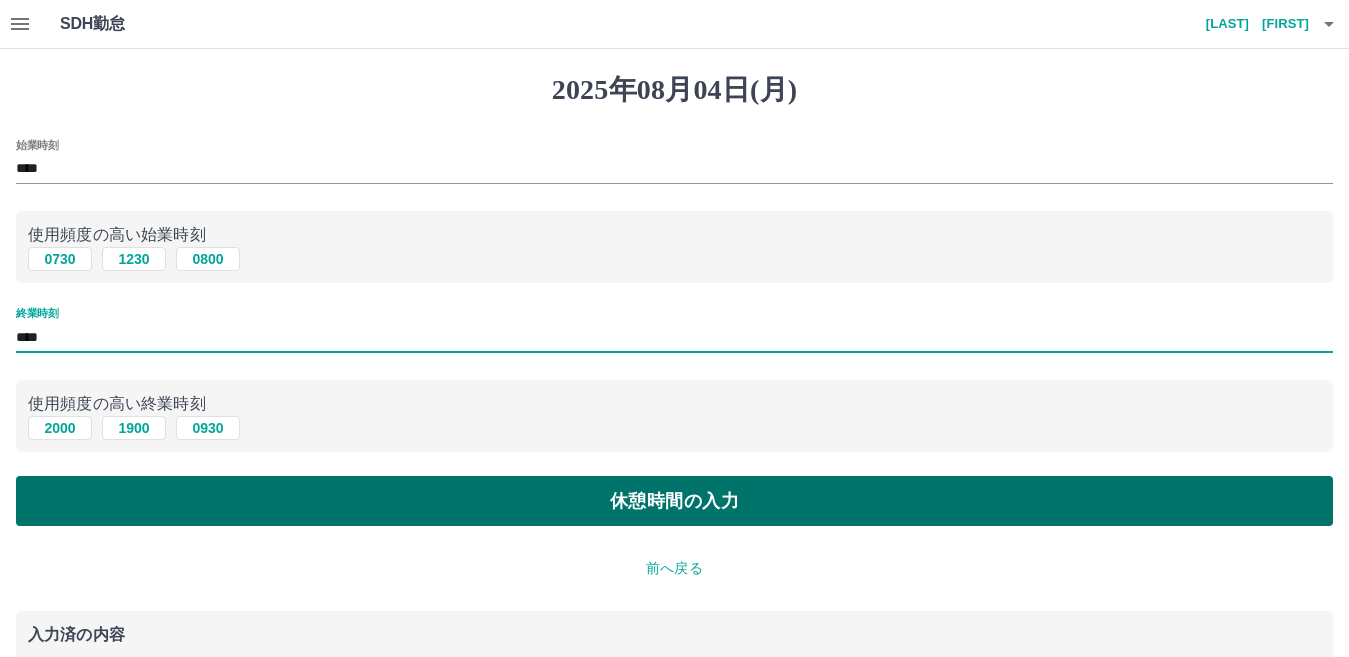 type on "****" 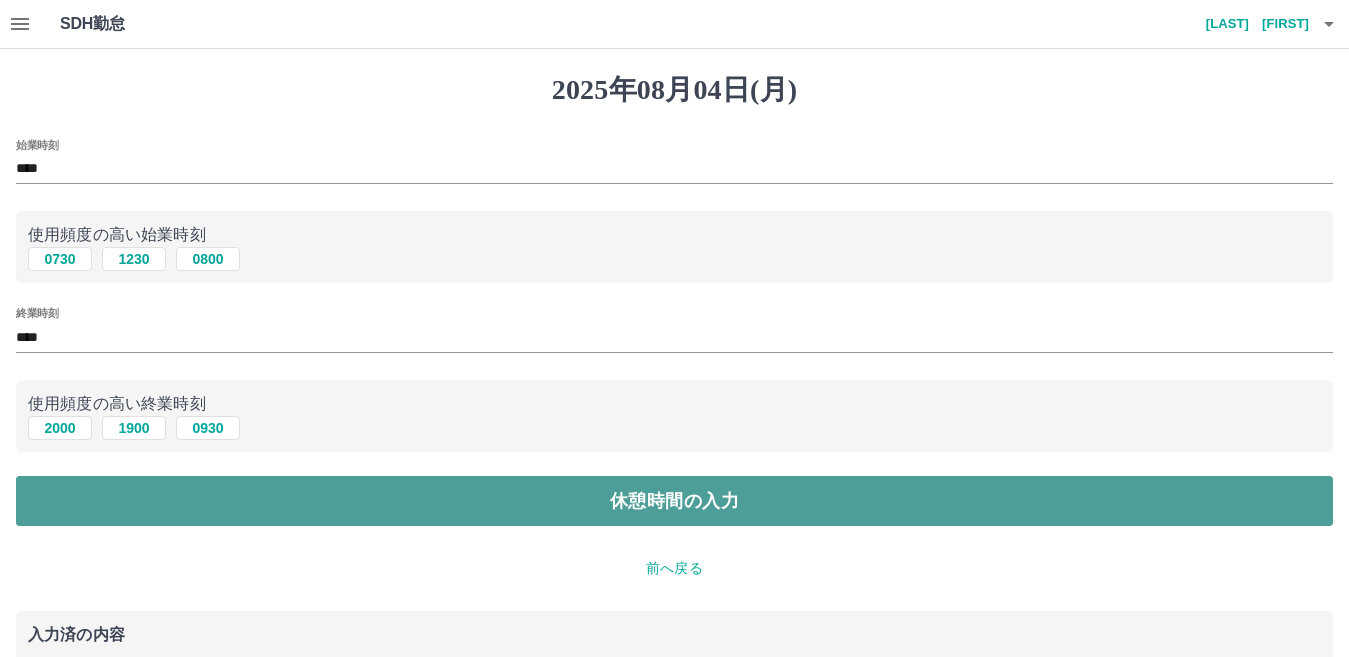 click on "休憩時間の入力" at bounding box center (674, 501) 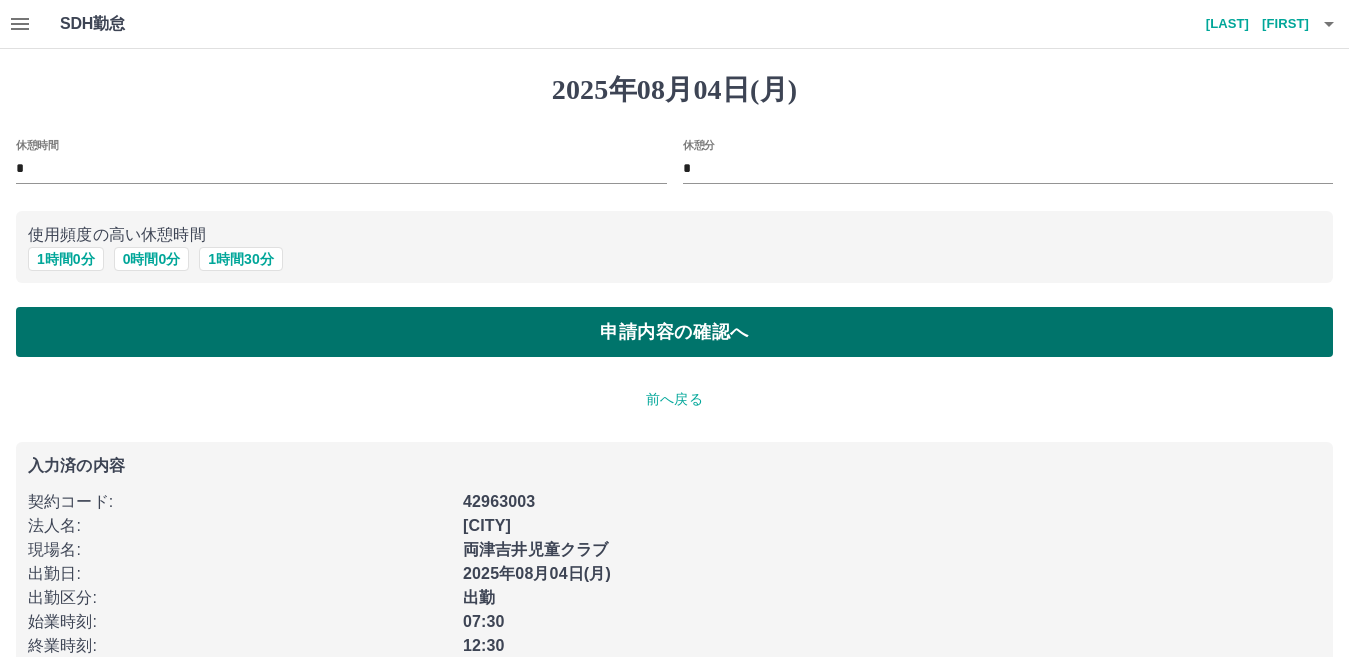 click on "申請内容の確認へ" at bounding box center (674, 332) 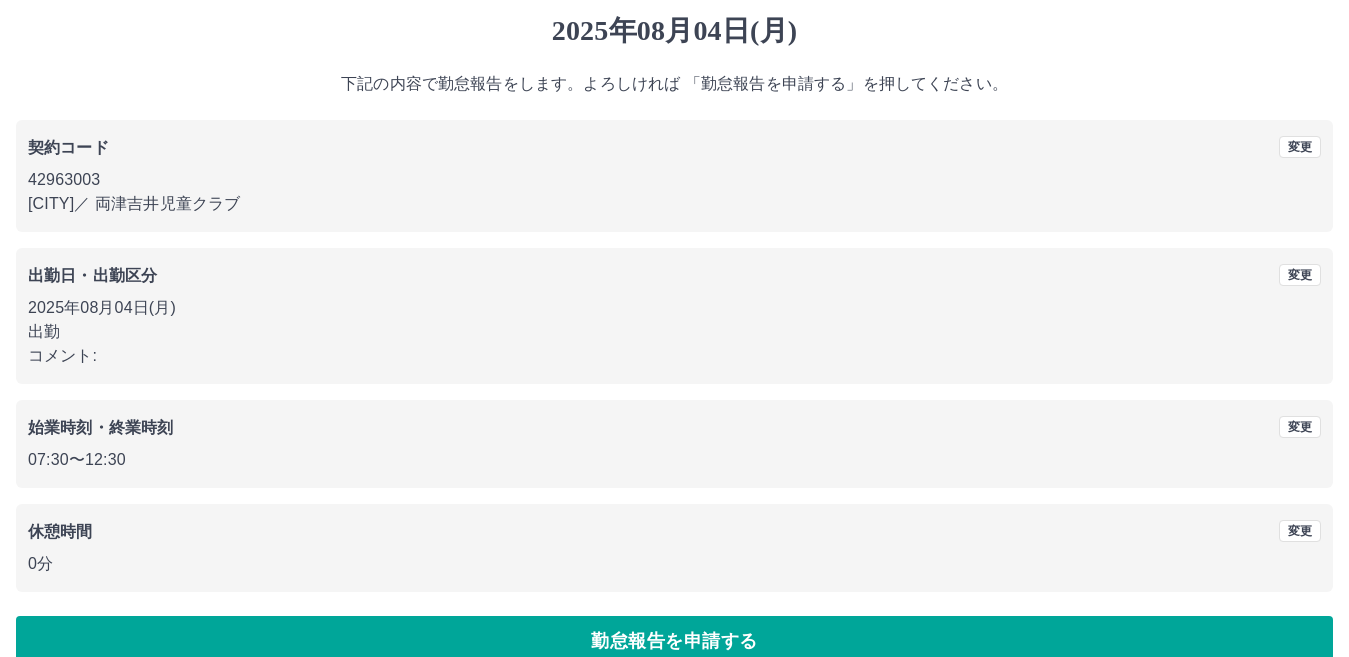 scroll, scrollTop: 92, scrollLeft: 0, axis: vertical 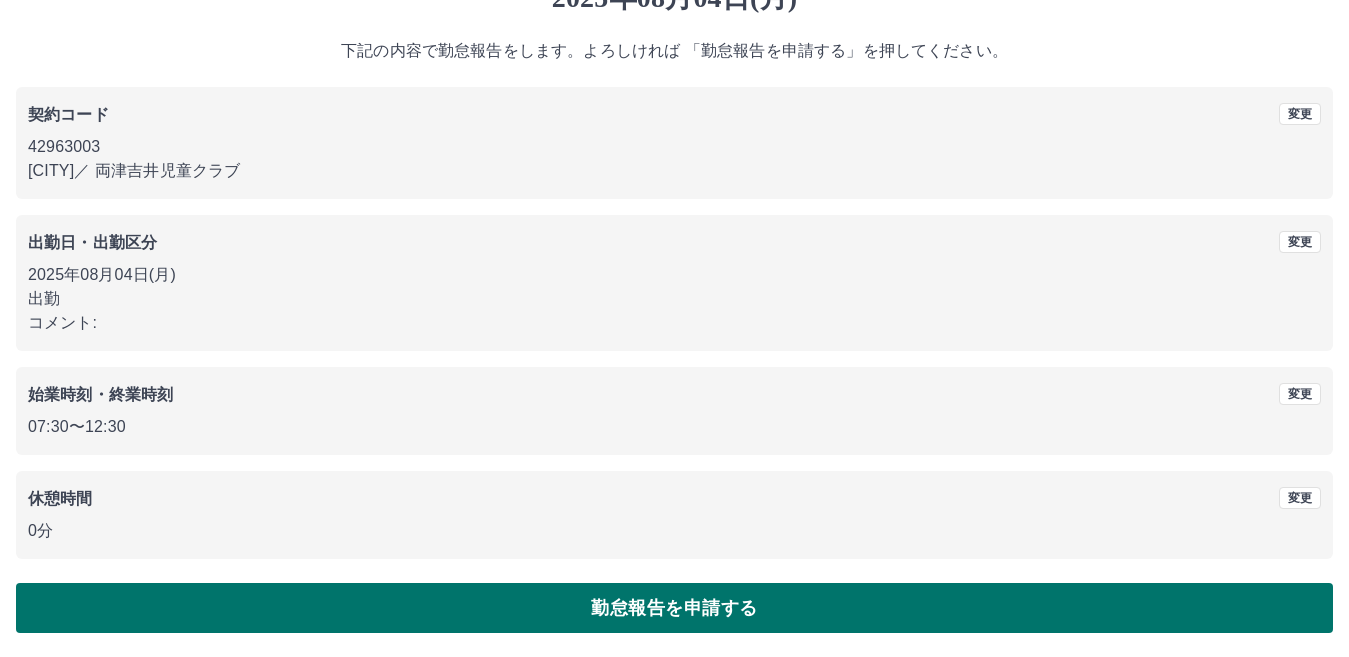 click on "勤怠報告を申請する" at bounding box center (674, 608) 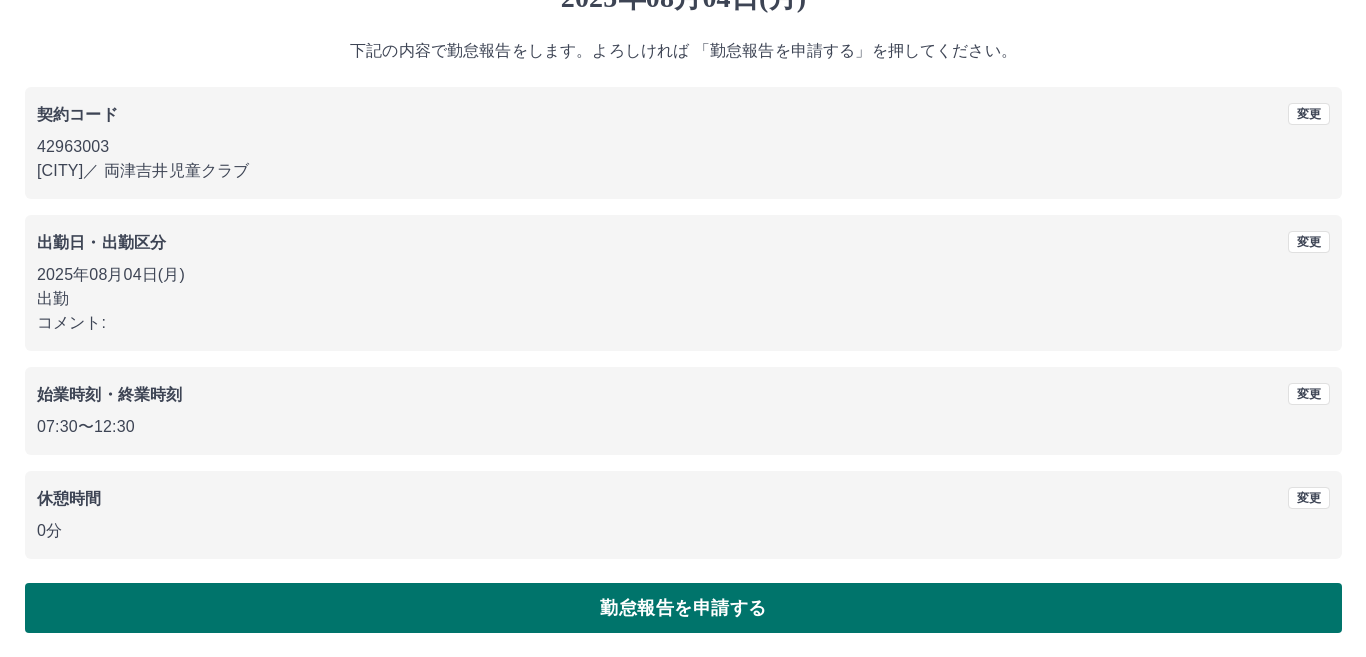 scroll, scrollTop: 0, scrollLeft: 0, axis: both 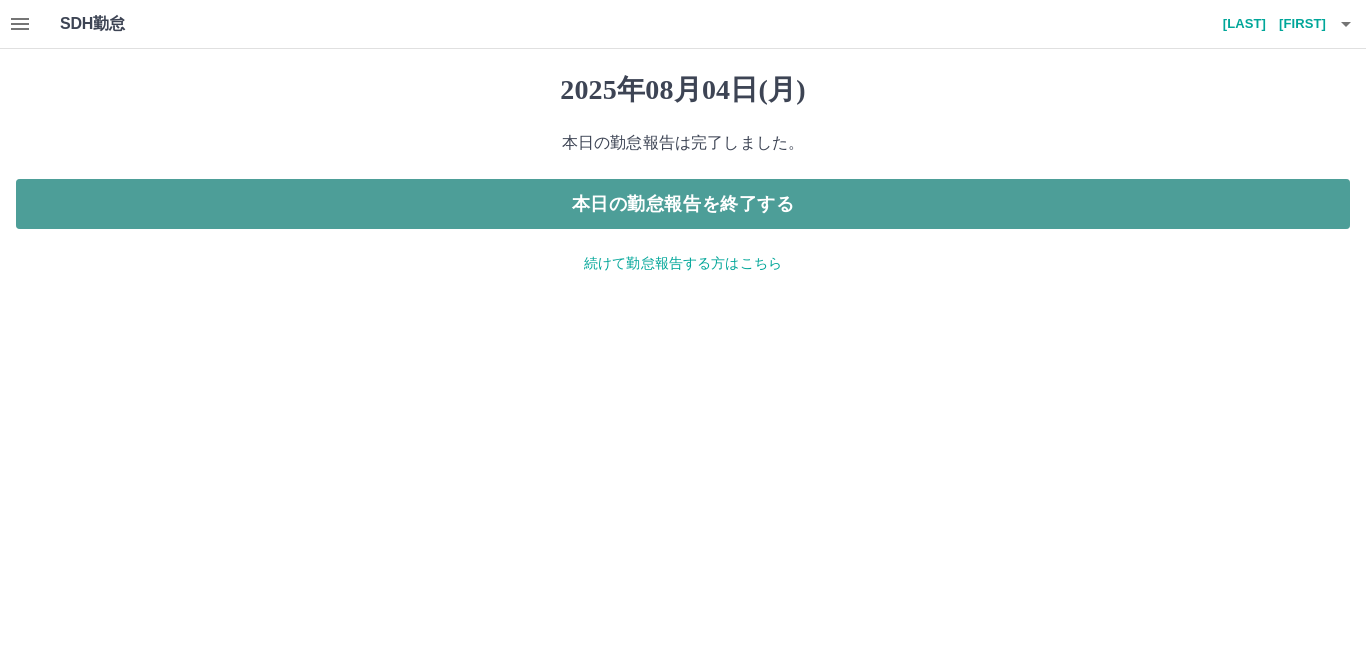 click on "本日の勤怠報告を終了する" at bounding box center (683, 204) 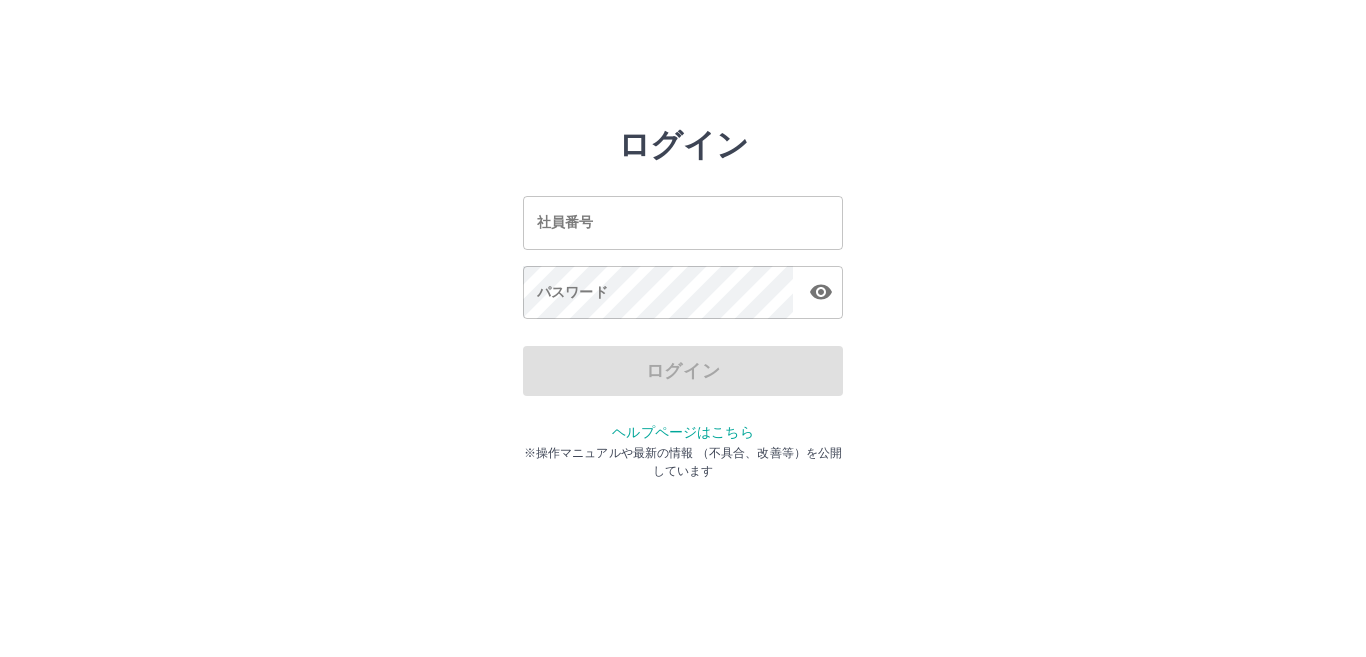 scroll, scrollTop: 0, scrollLeft: 0, axis: both 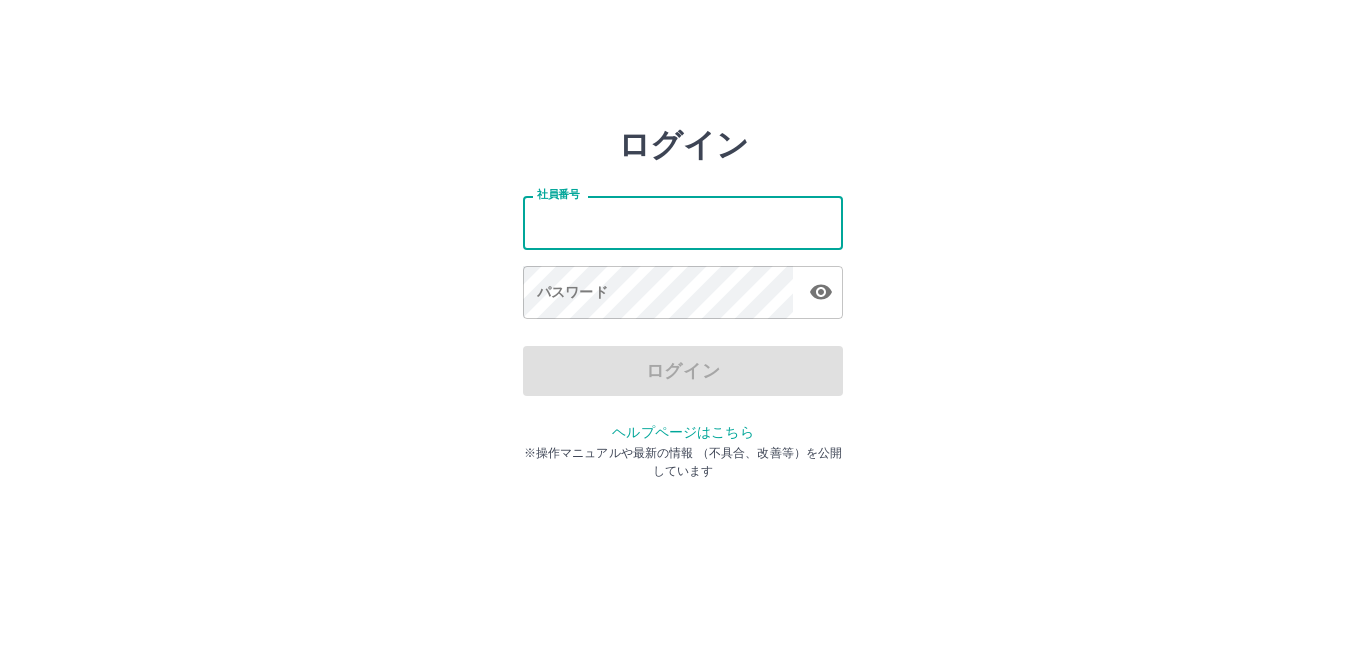 click on "社員番号" at bounding box center (683, 222) 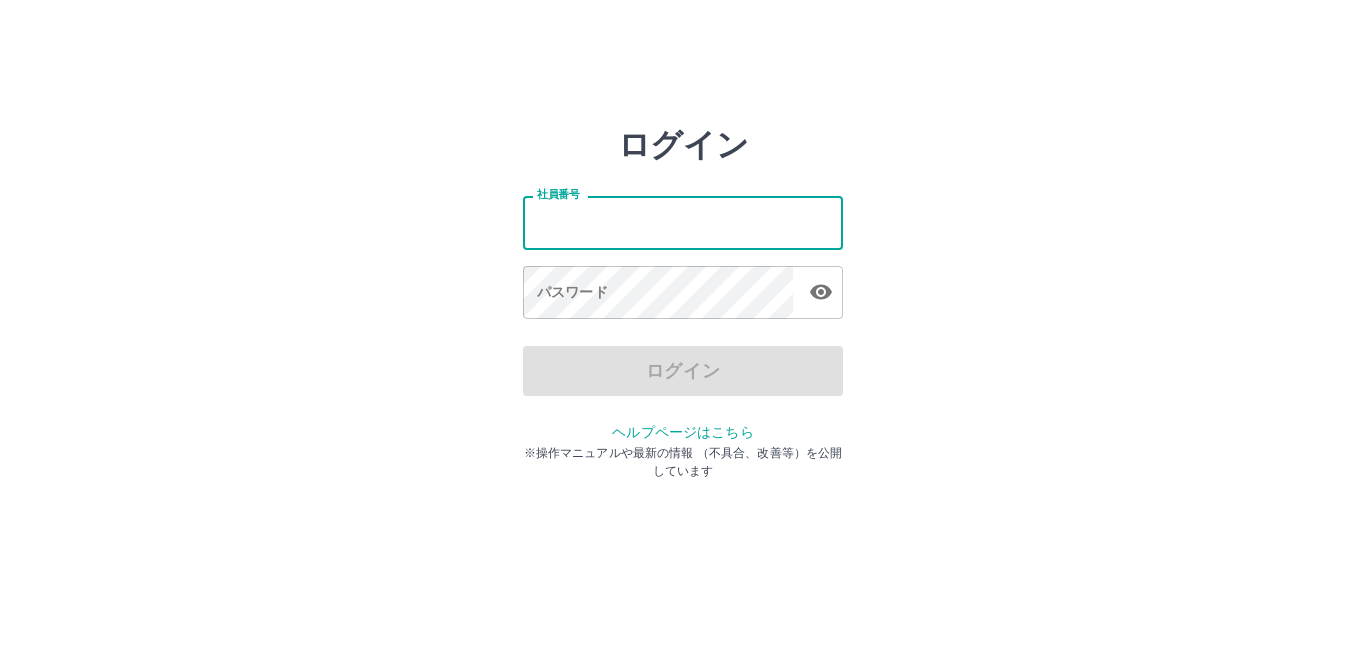 type on "*******" 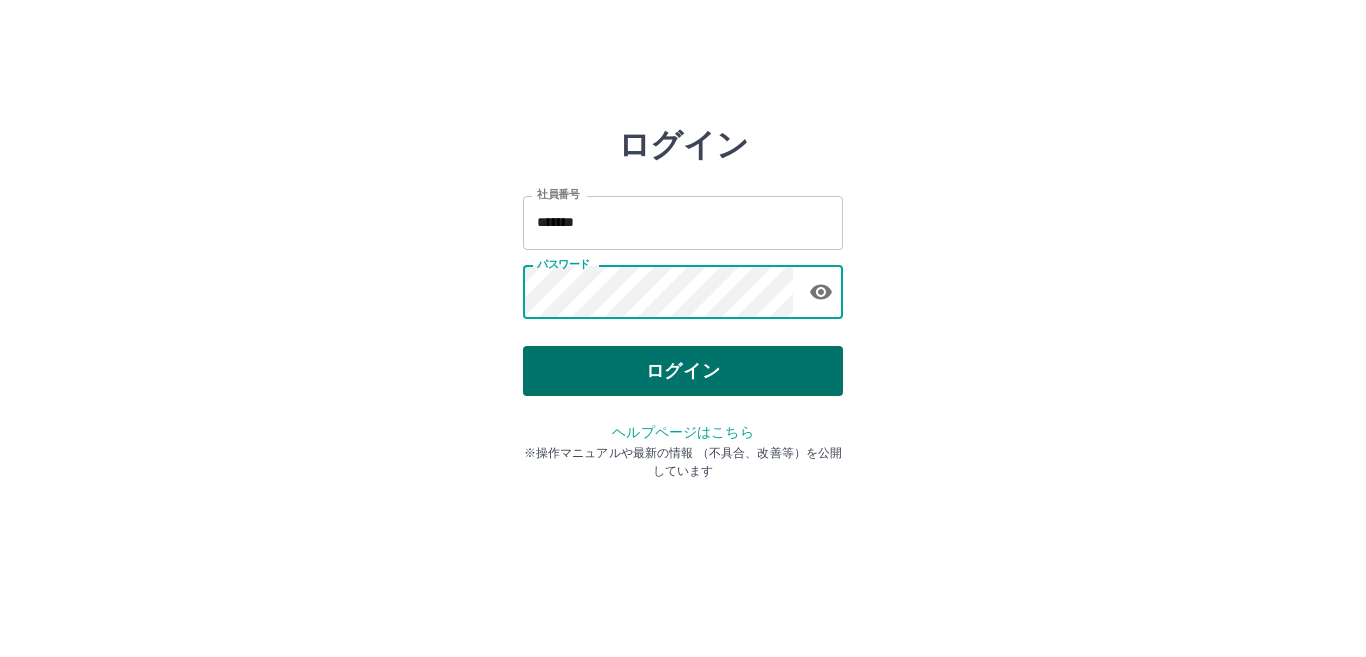 click on "ログイン" at bounding box center [683, 371] 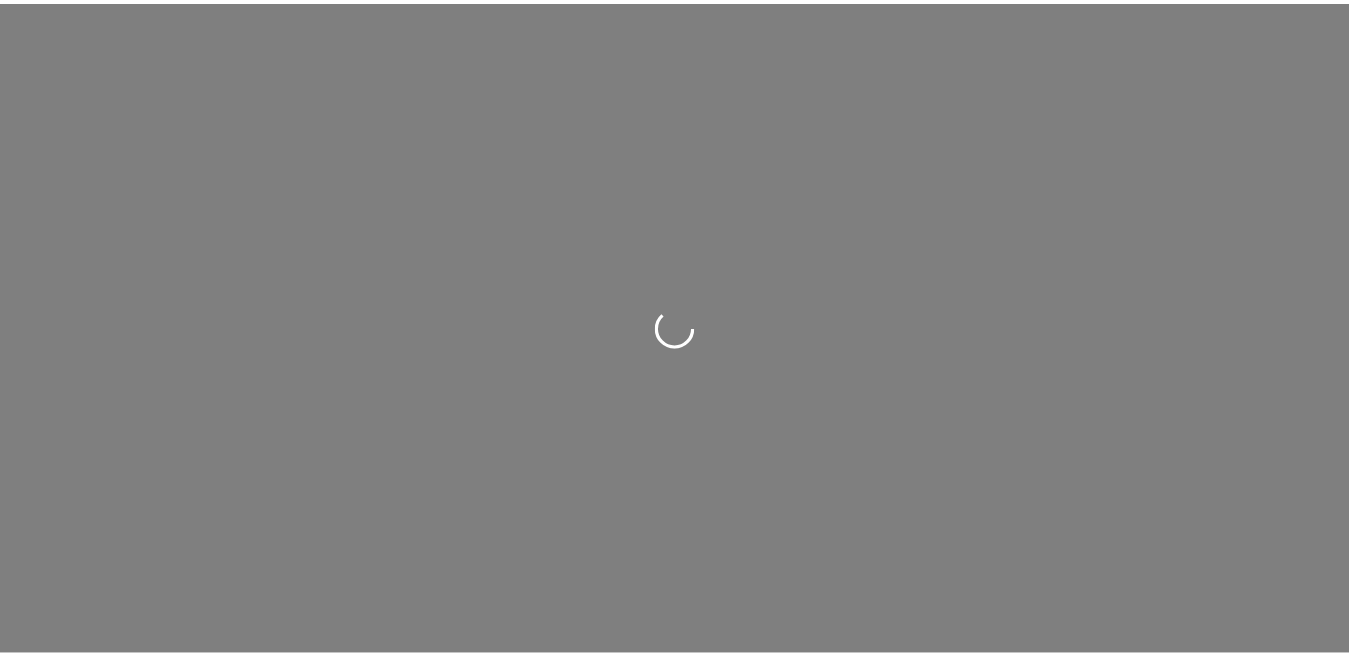 scroll, scrollTop: 0, scrollLeft: 0, axis: both 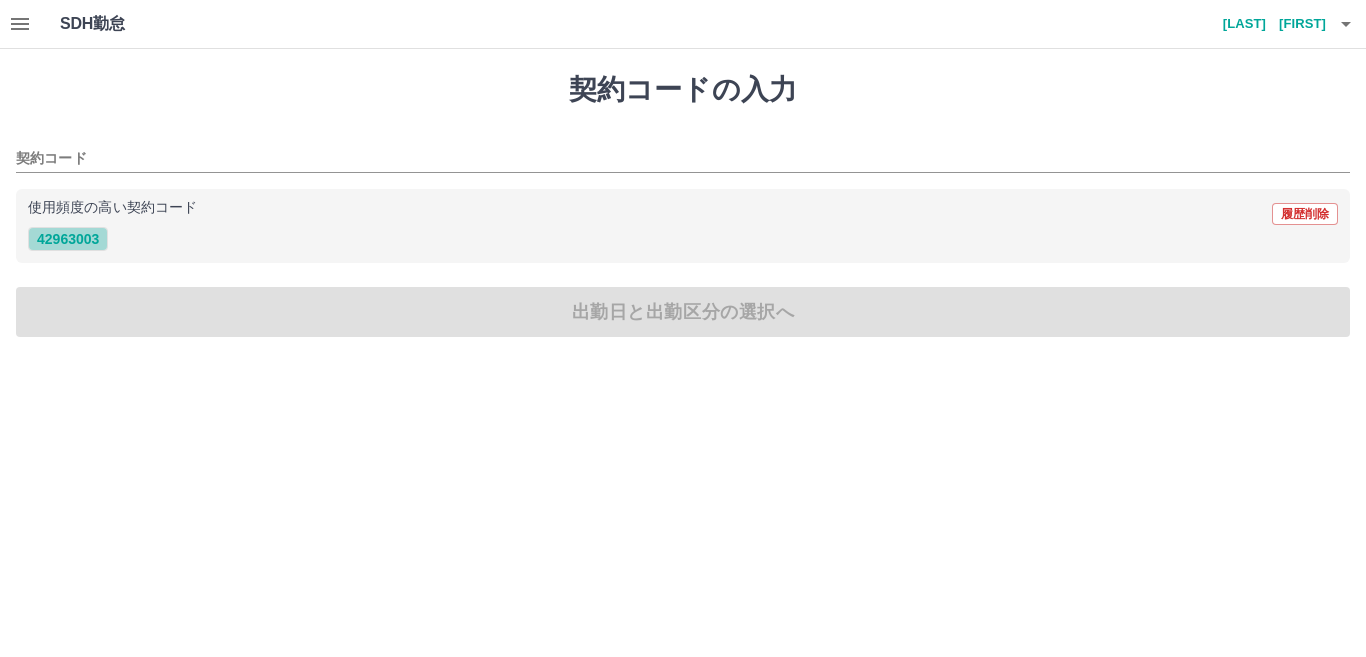 click on "42963003" at bounding box center [68, 239] 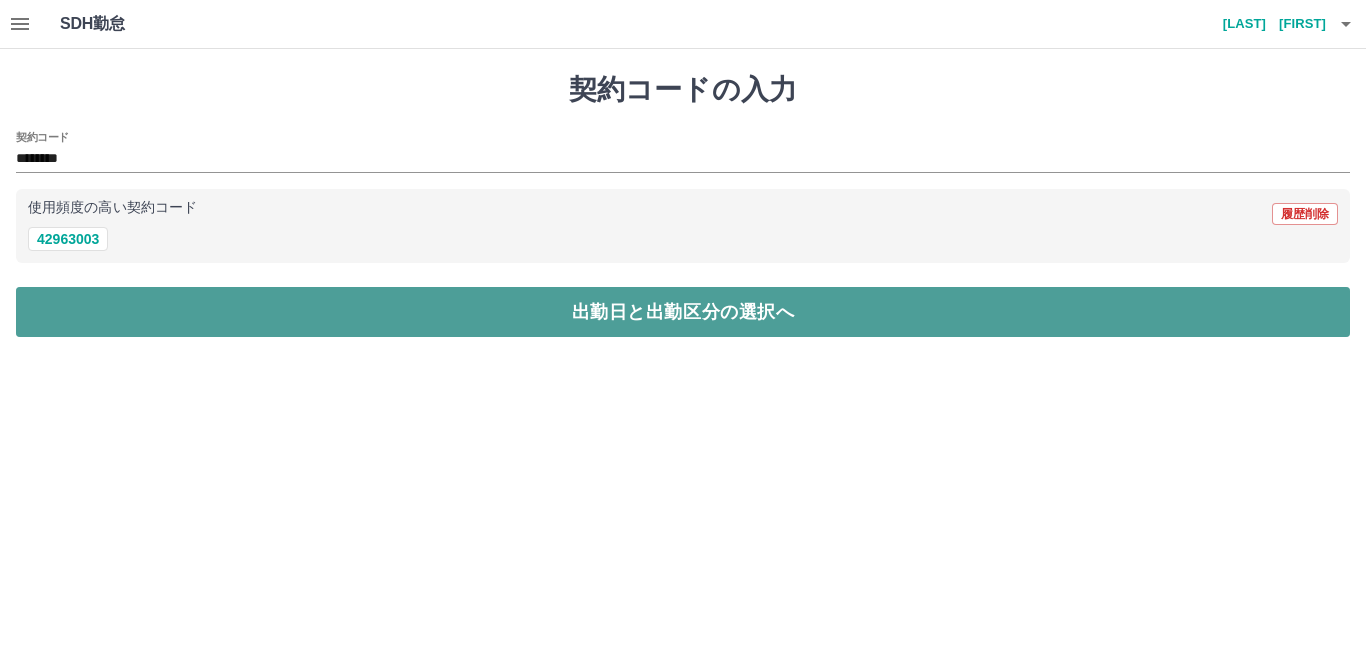 click on "出勤日と出勤区分の選択へ" at bounding box center [683, 312] 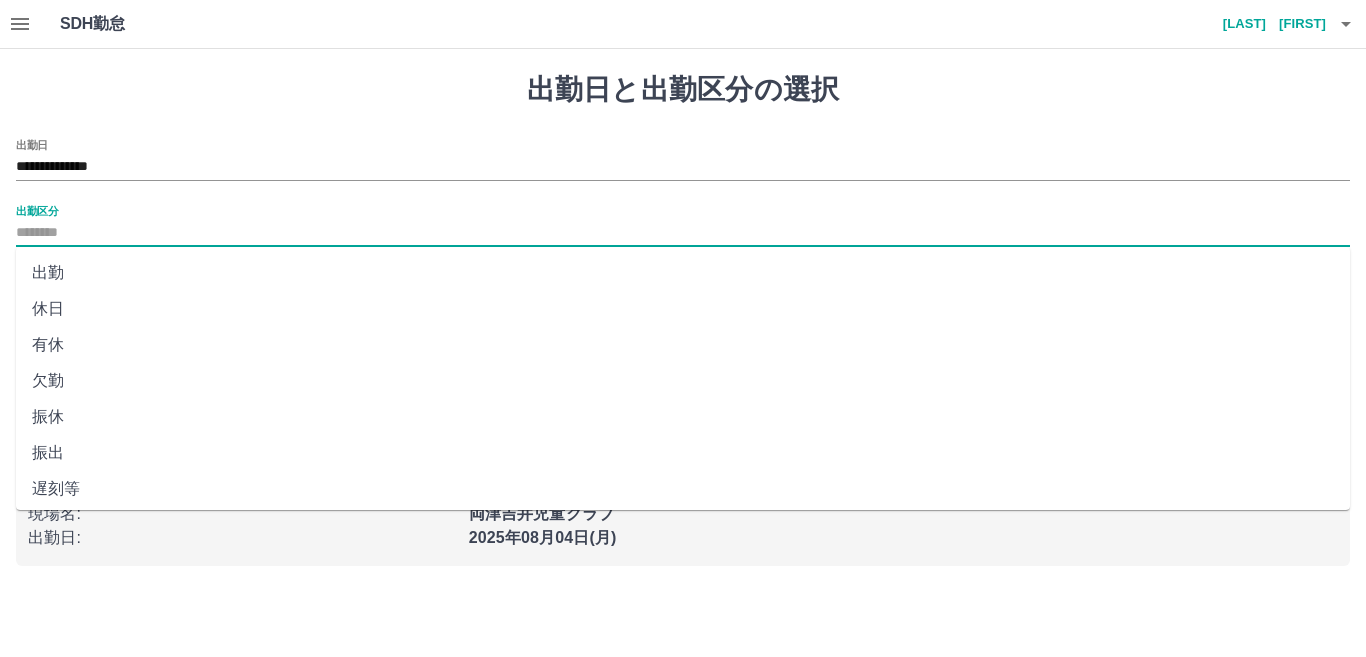 click on "出勤区分" at bounding box center (683, 233) 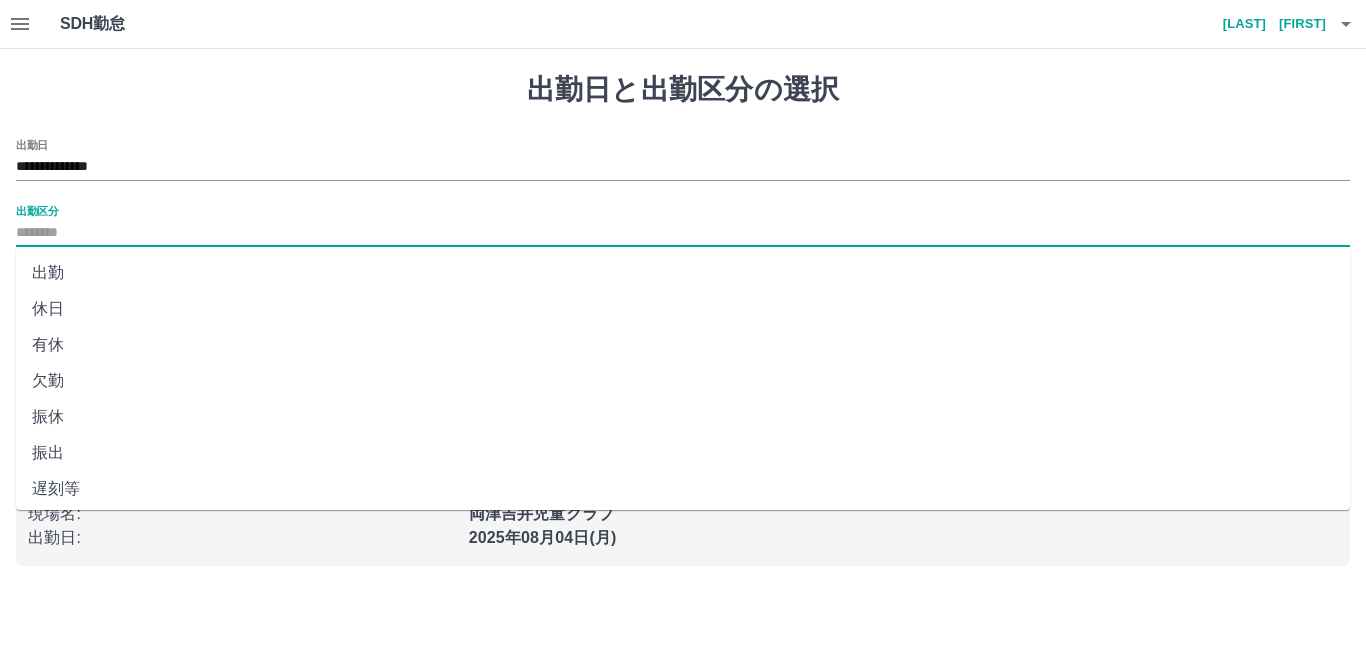 click on "出勤" at bounding box center (683, 273) 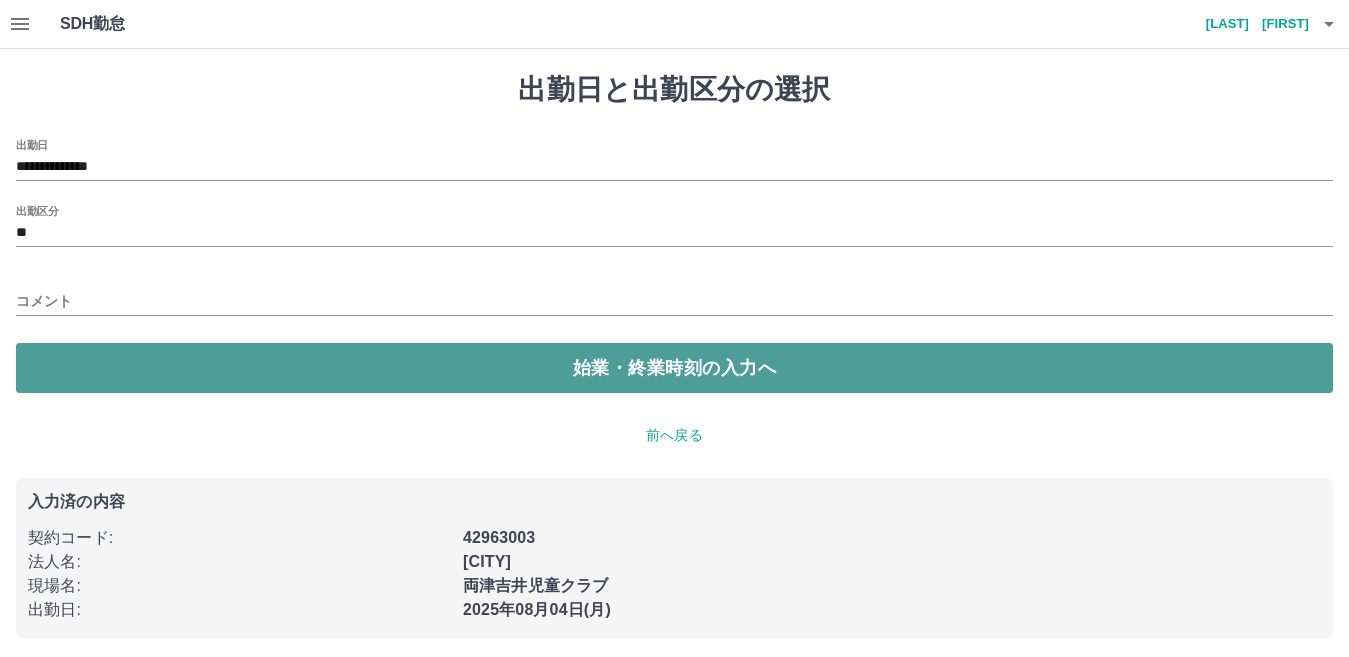click on "始業・終業時刻の入力へ" at bounding box center (674, 368) 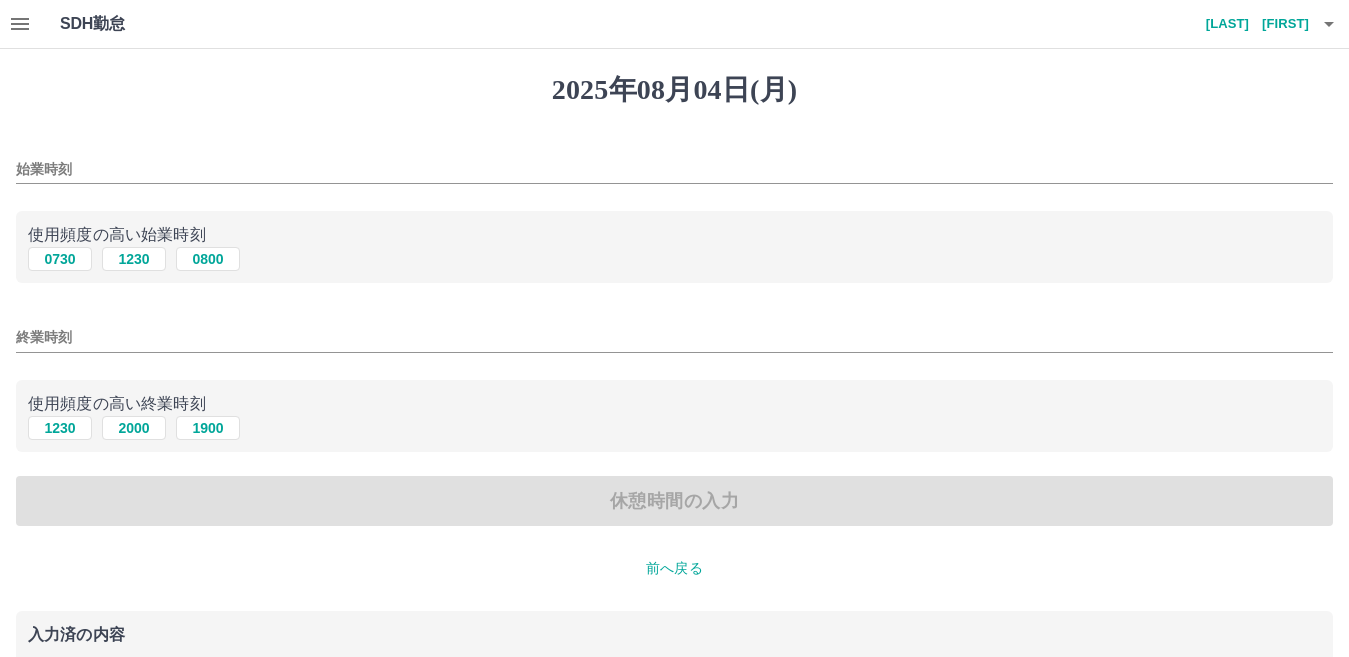 drag, startPoint x: 212, startPoint y: 256, endPoint x: 207, endPoint y: 272, distance: 16.763054 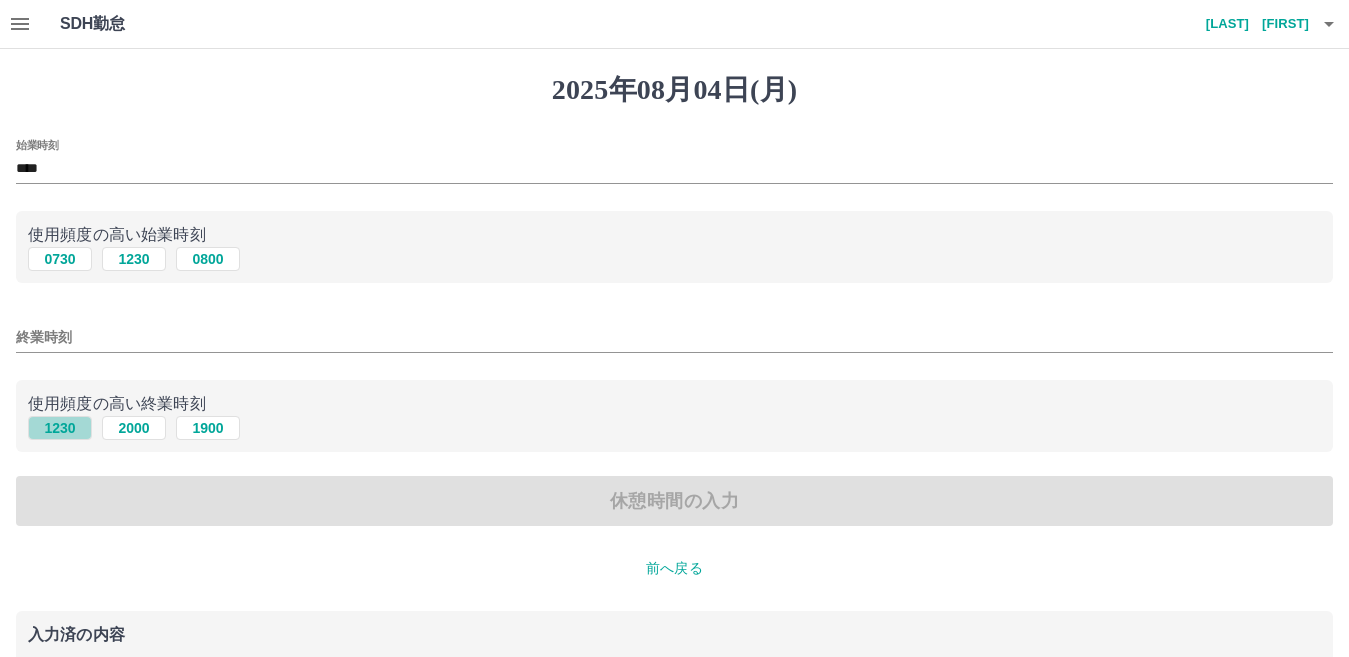 click on "1230" at bounding box center [60, 428] 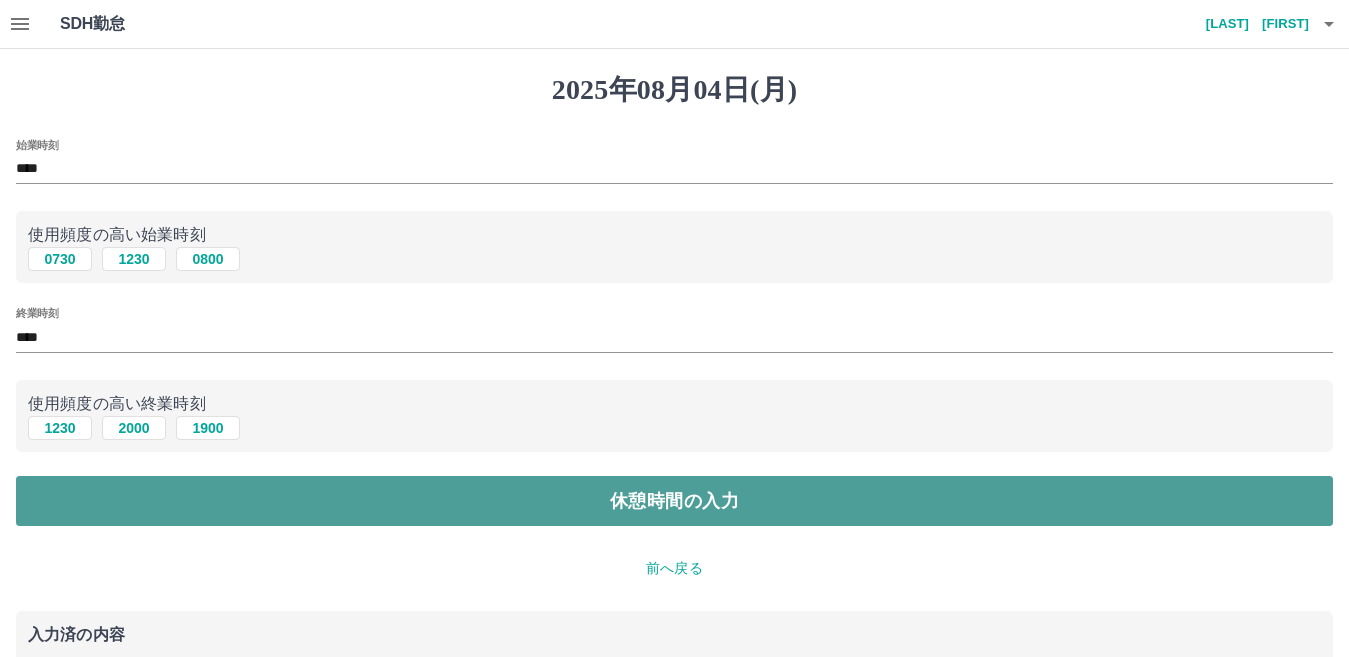 click on "休憩時間の入力" at bounding box center [674, 501] 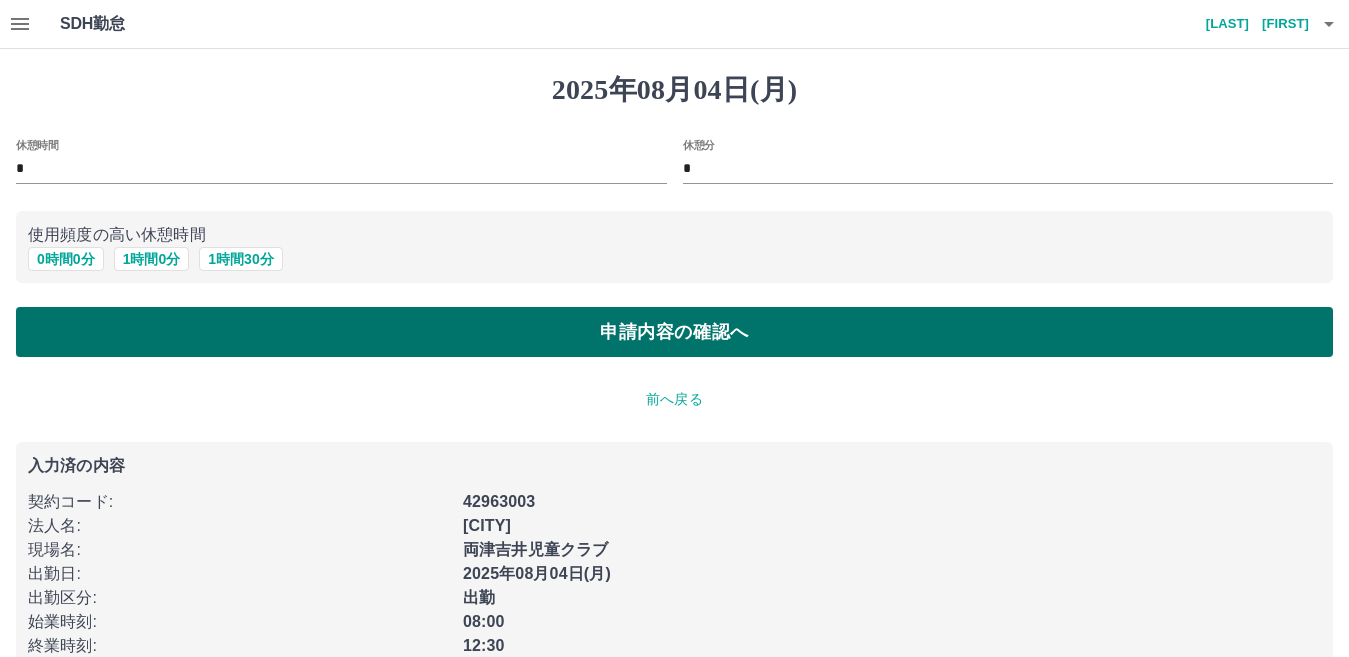 click on "申請内容の確認へ" at bounding box center (674, 332) 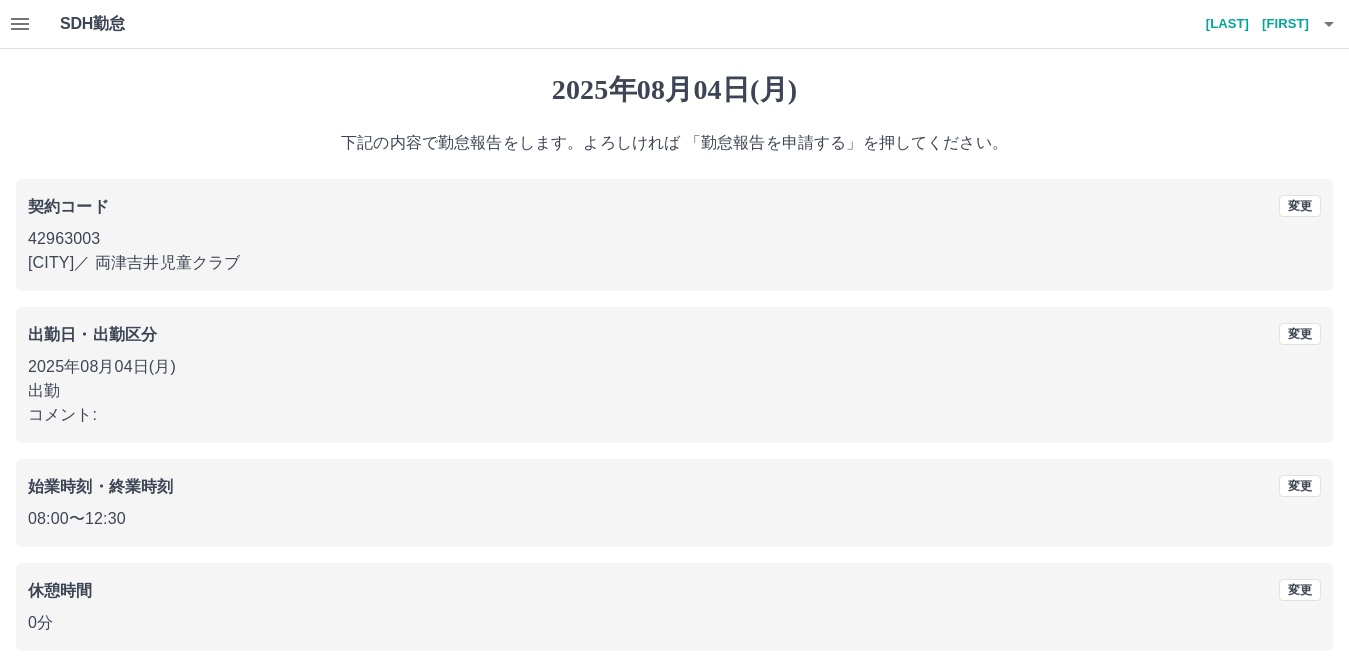 scroll, scrollTop: 92, scrollLeft: 0, axis: vertical 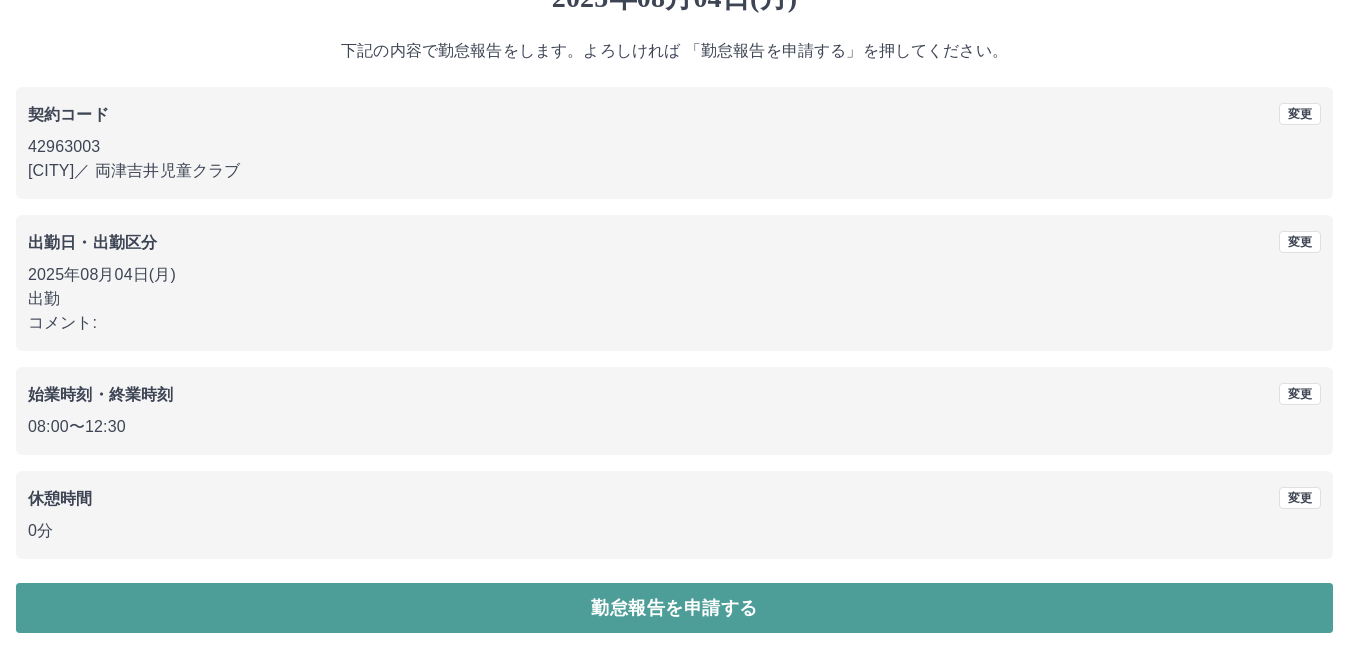 click on "勤怠報告を申請する" at bounding box center (674, 608) 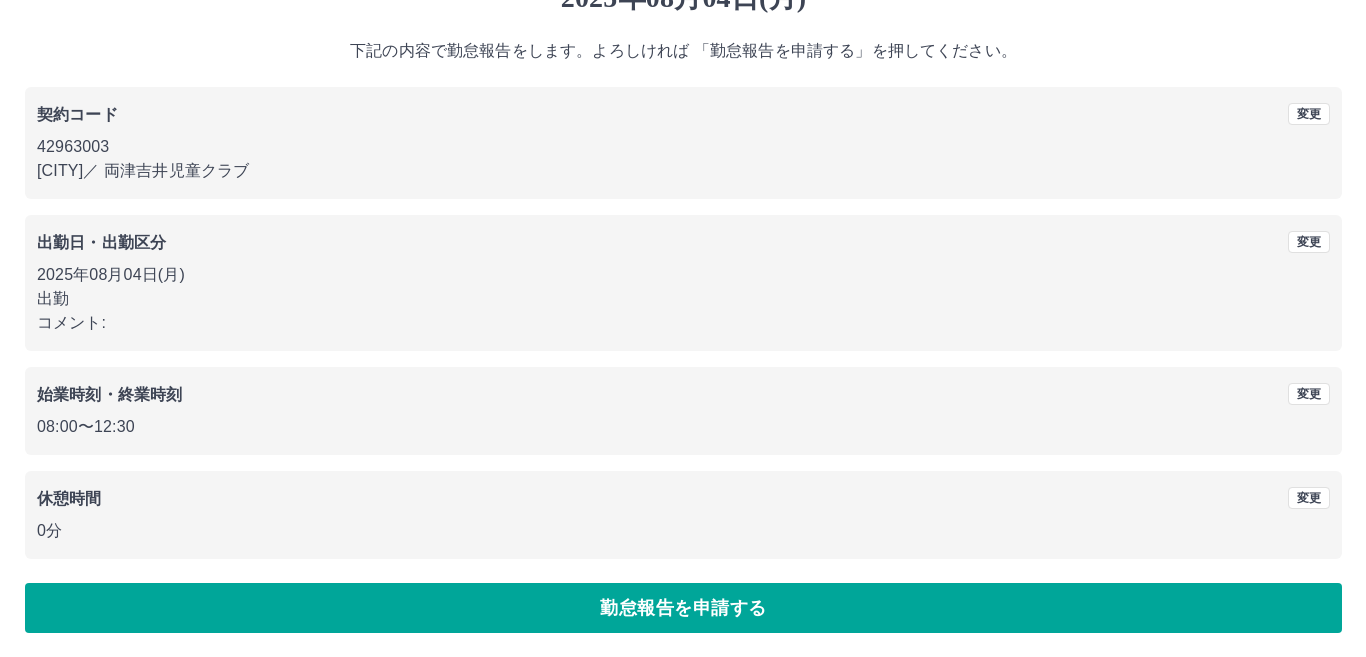 scroll, scrollTop: 0, scrollLeft: 0, axis: both 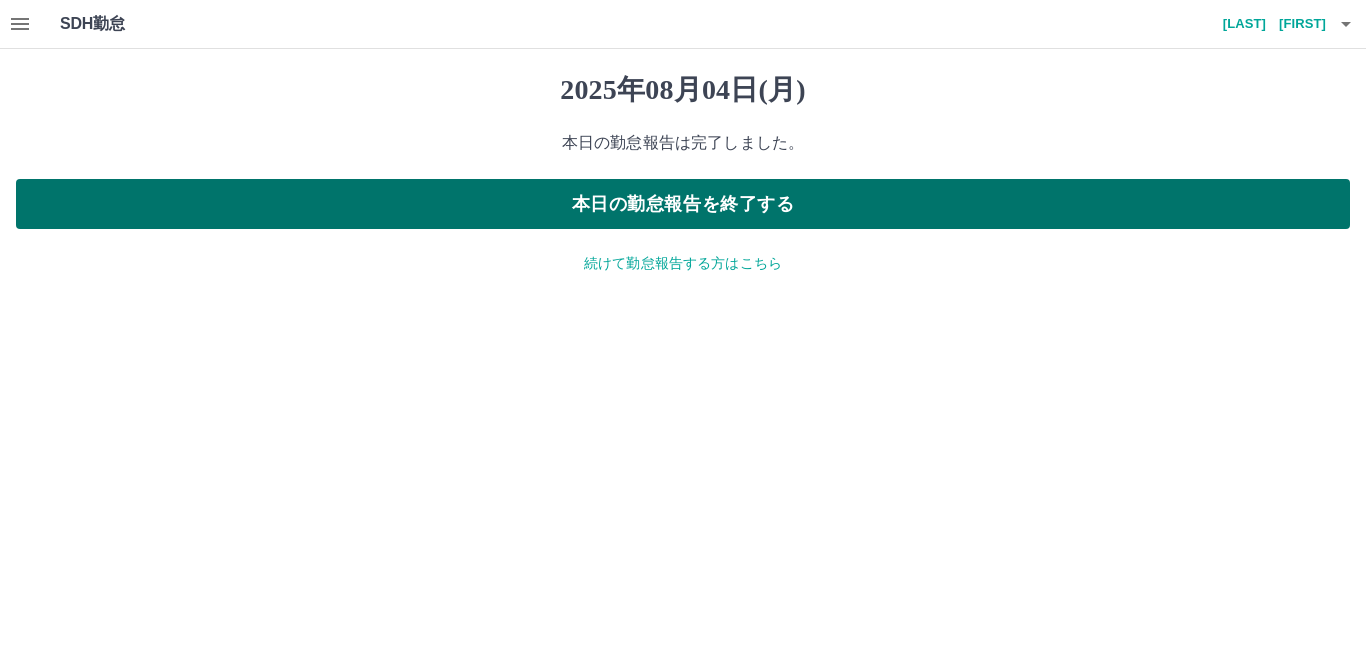 click on "本日の勤怠報告を終了する" at bounding box center (683, 204) 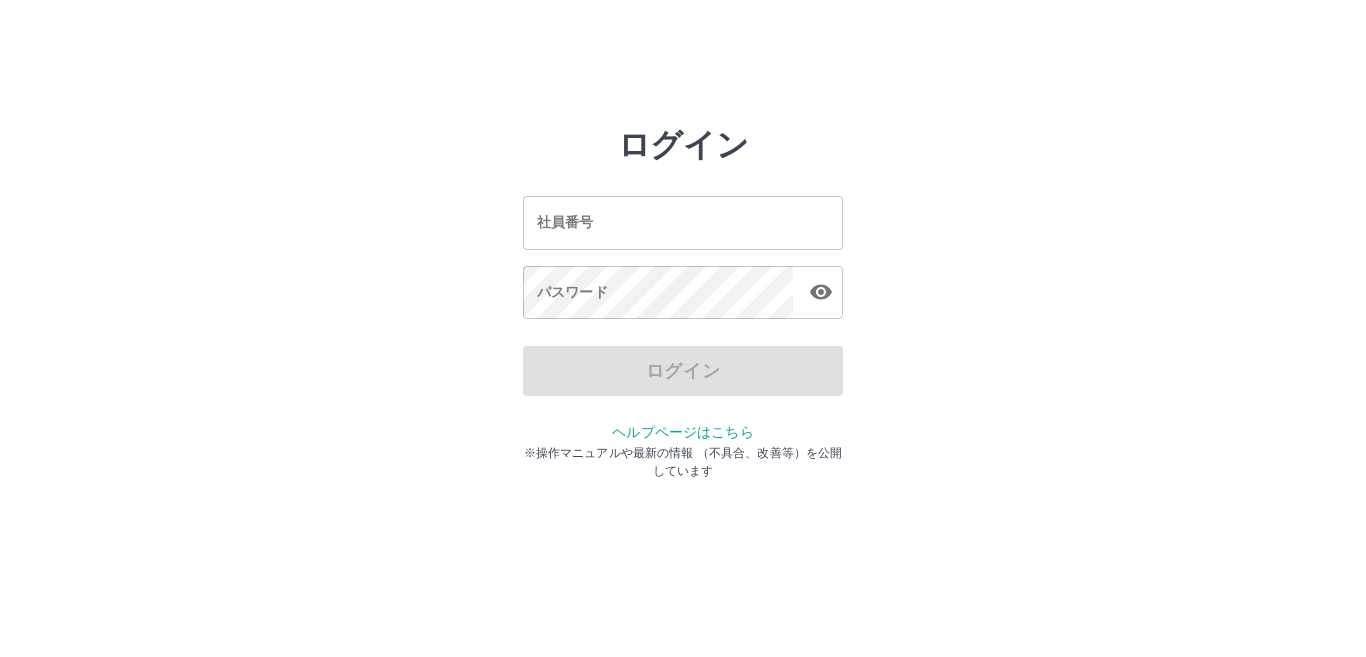 scroll, scrollTop: 0, scrollLeft: 0, axis: both 